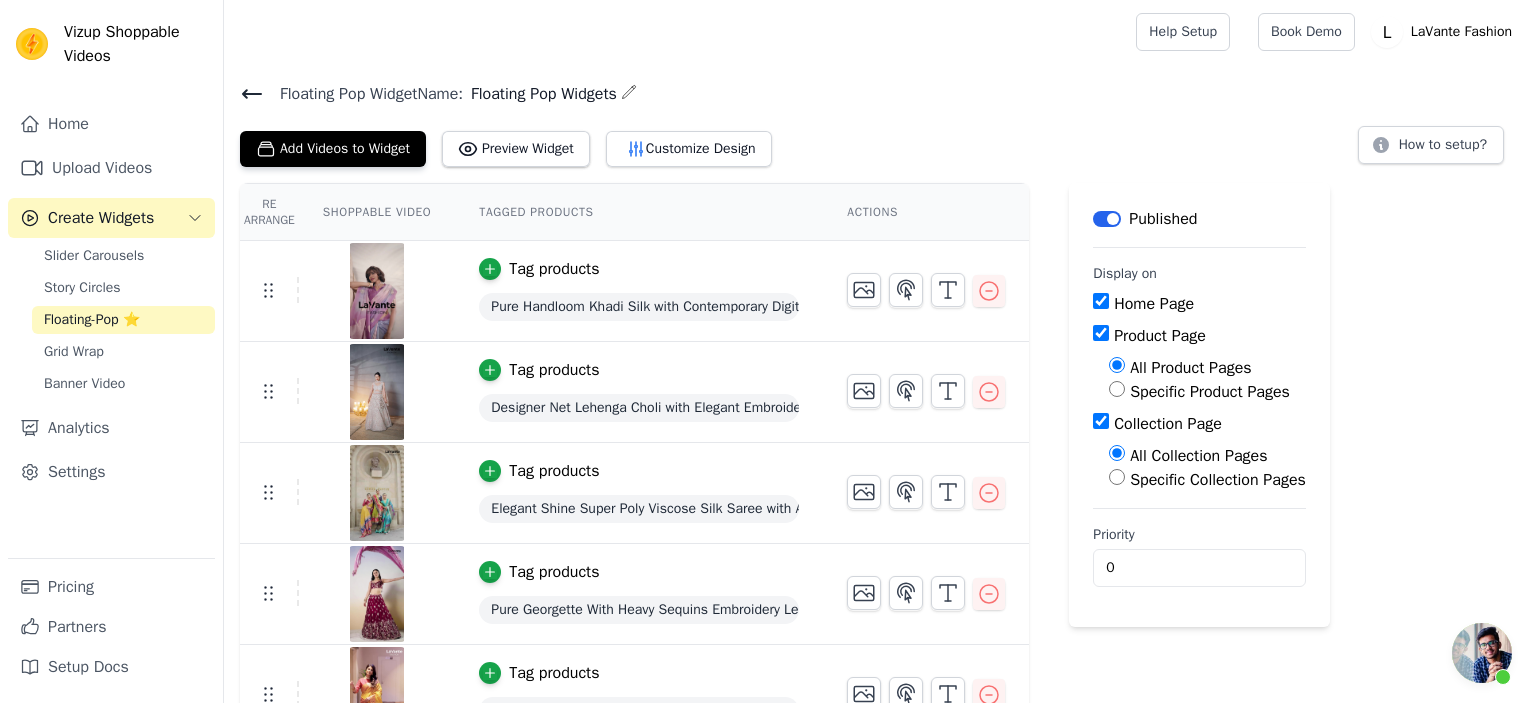 scroll, scrollTop: 0, scrollLeft: 0, axis: both 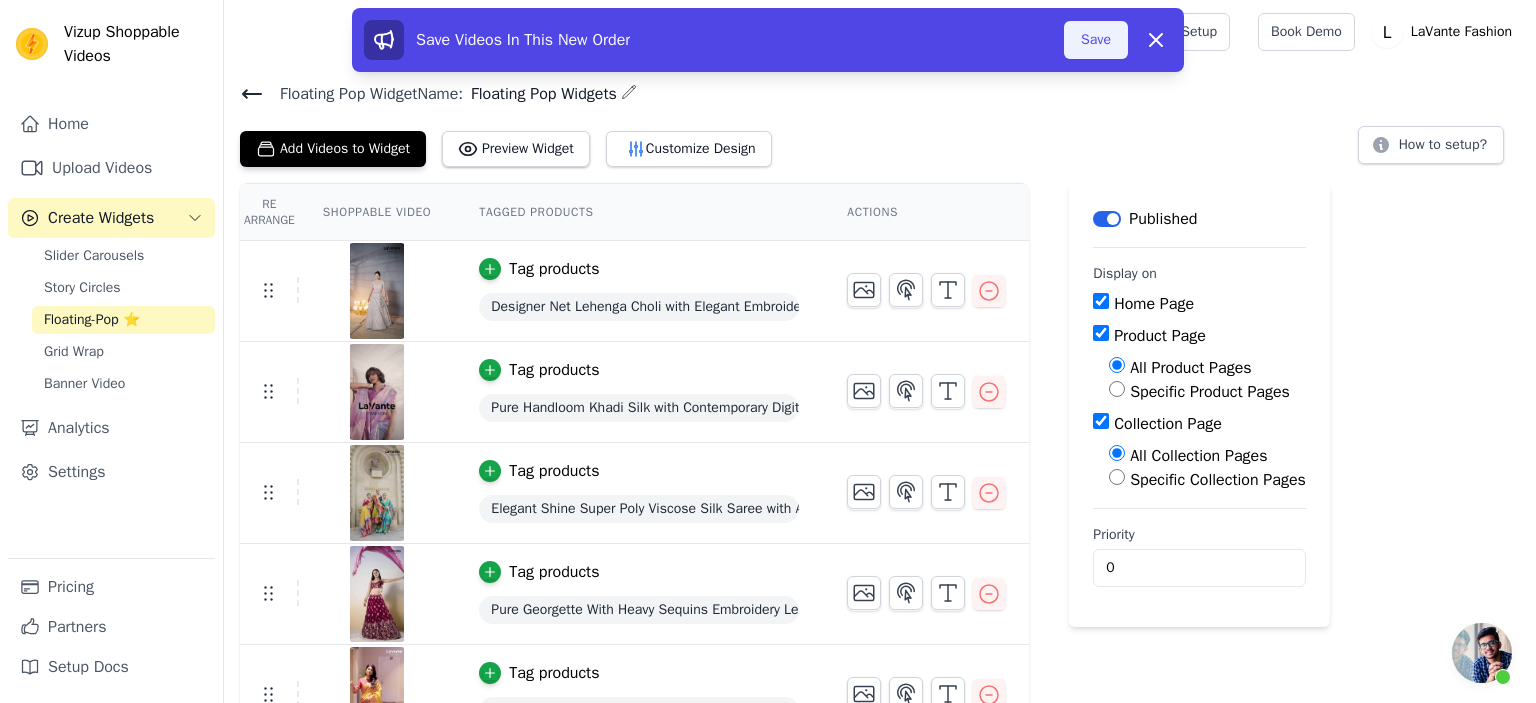 click on "Save" at bounding box center (1096, 40) 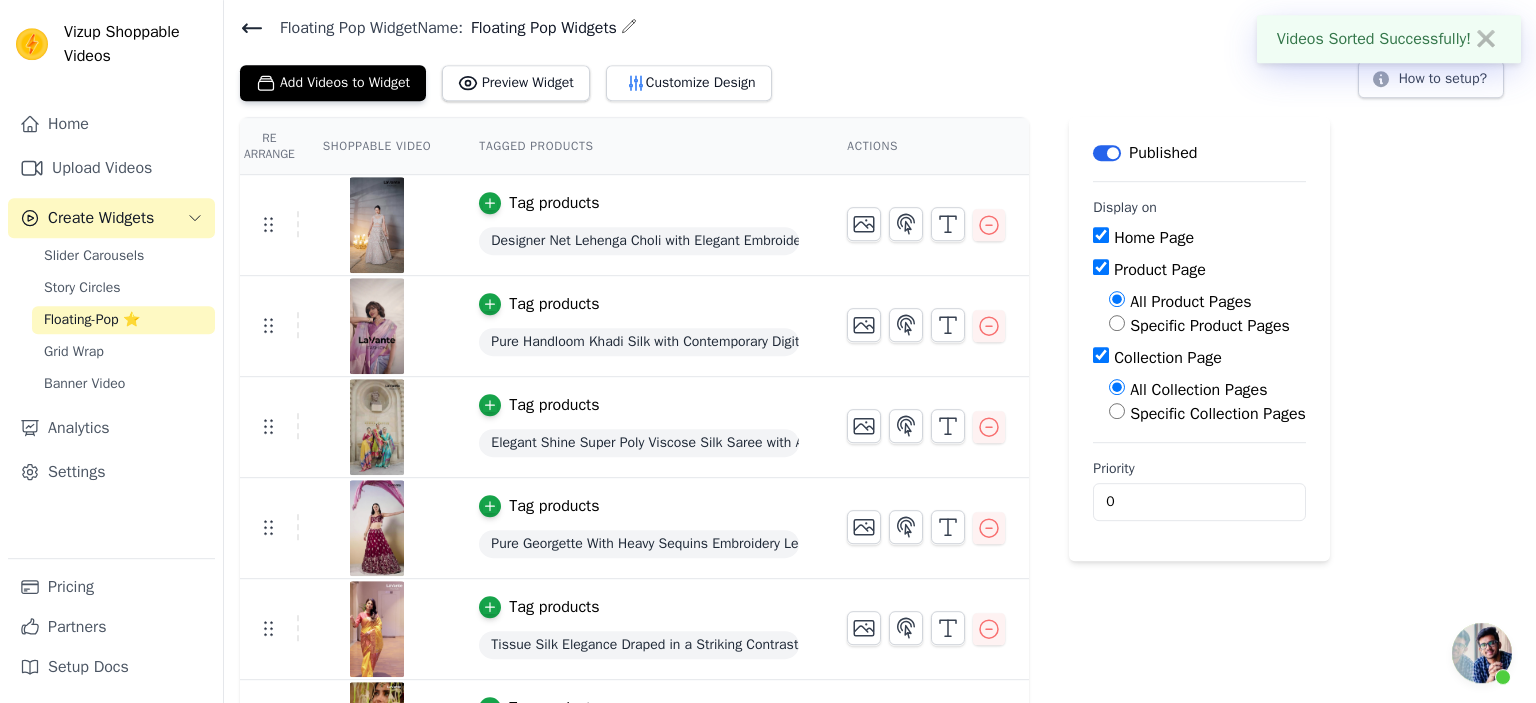 scroll, scrollTop: 105, scrollLeft: 0, axis: vertical 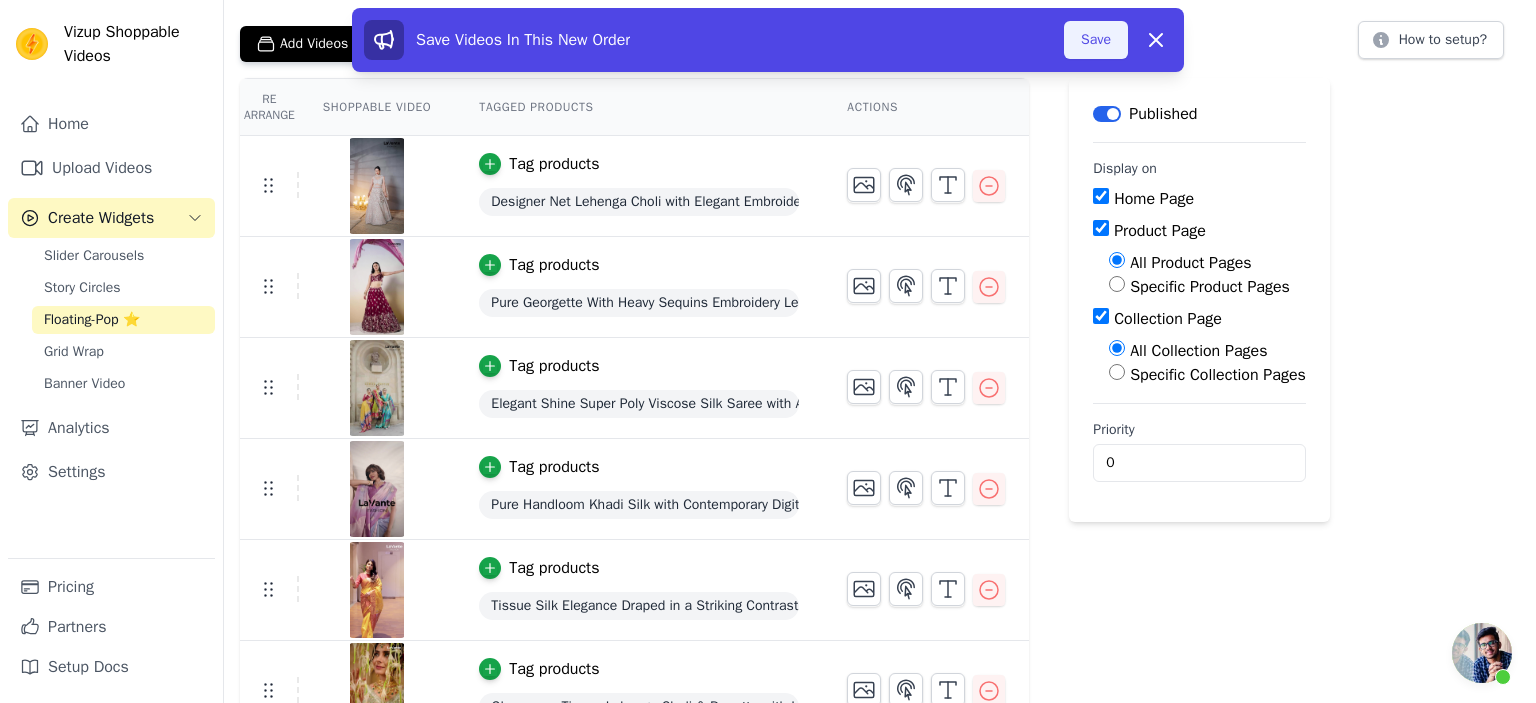 click on "Save" at bounding box center [1096, 40] 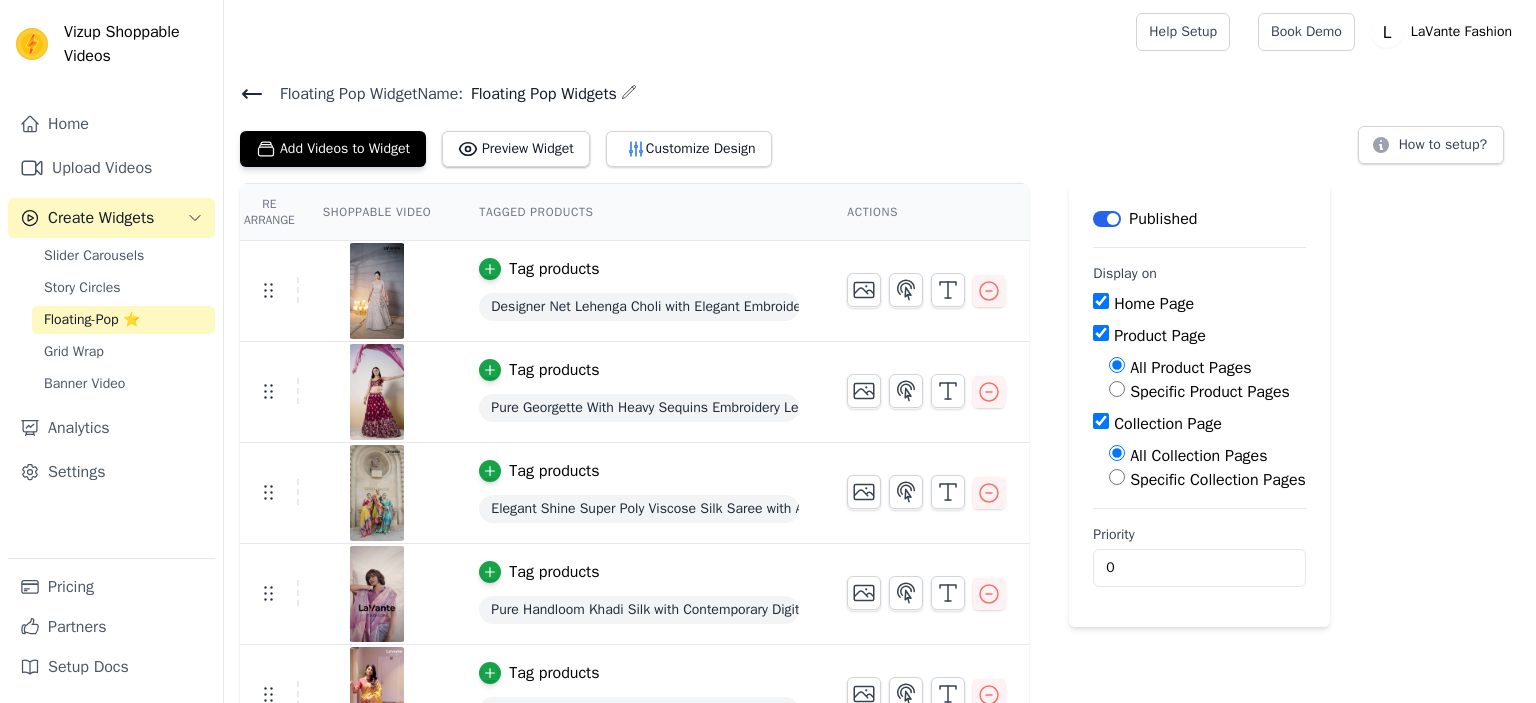 scroll, scrollTop: 211, scrollLeft: 0, axis: vertical 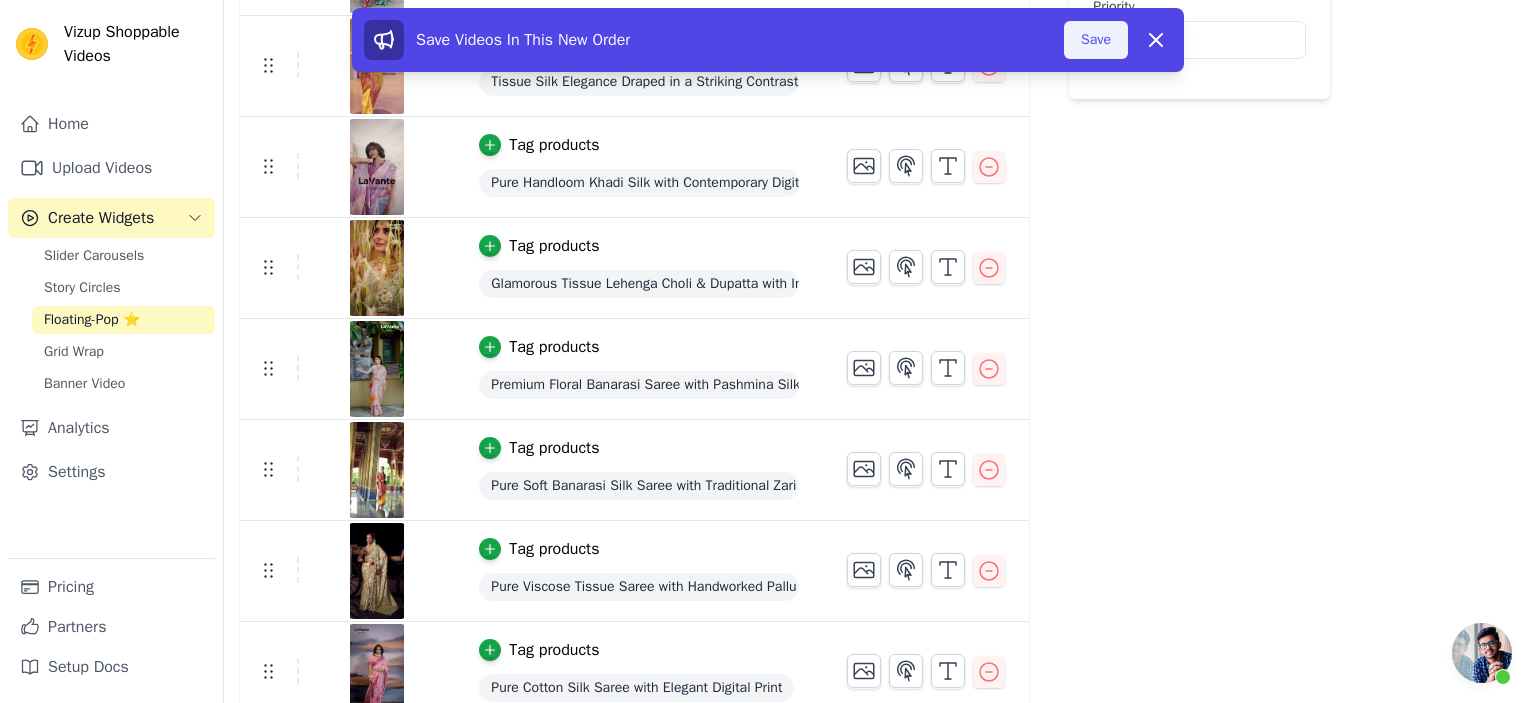 click on "Save" at bounding box center (1096, 40) 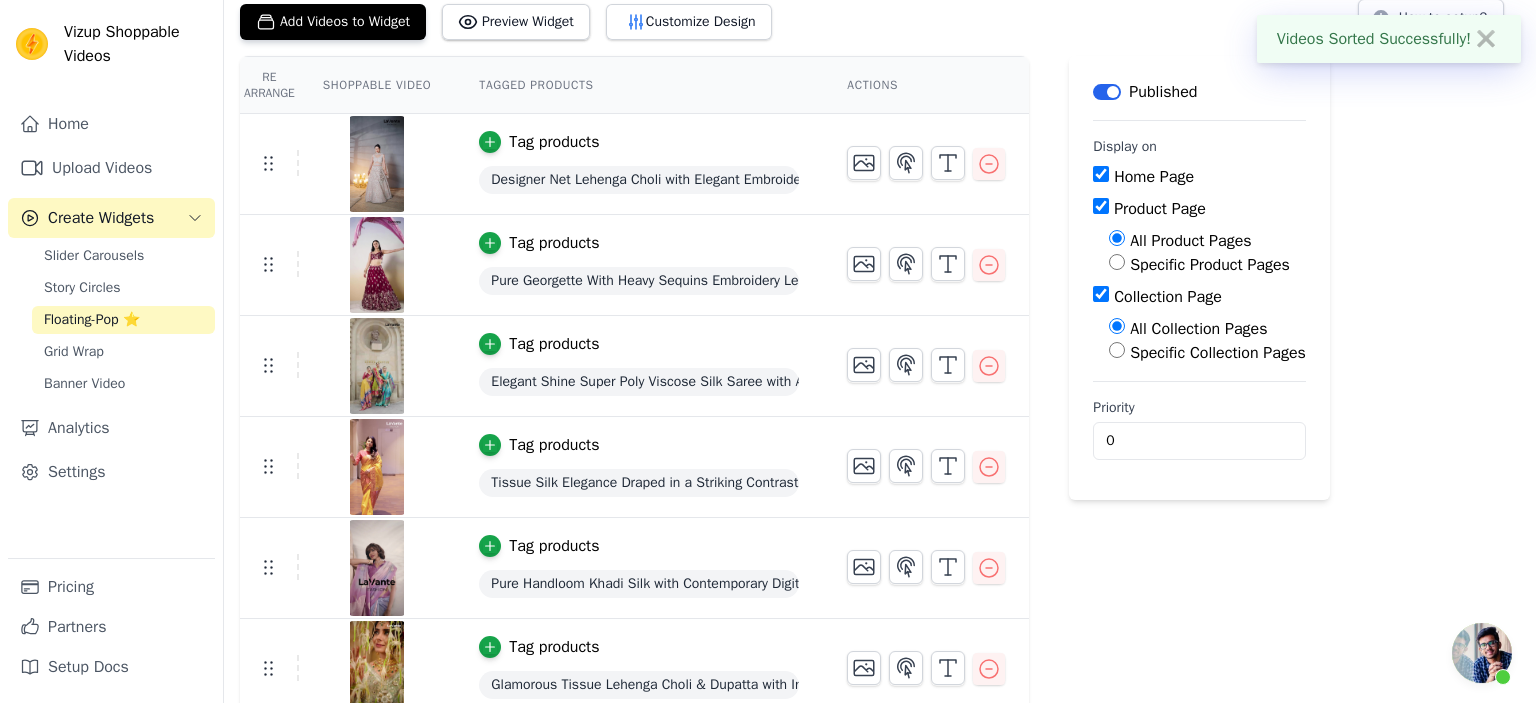 scroll, scrollTop: 105, scrollLeft: 0, axis: vertical 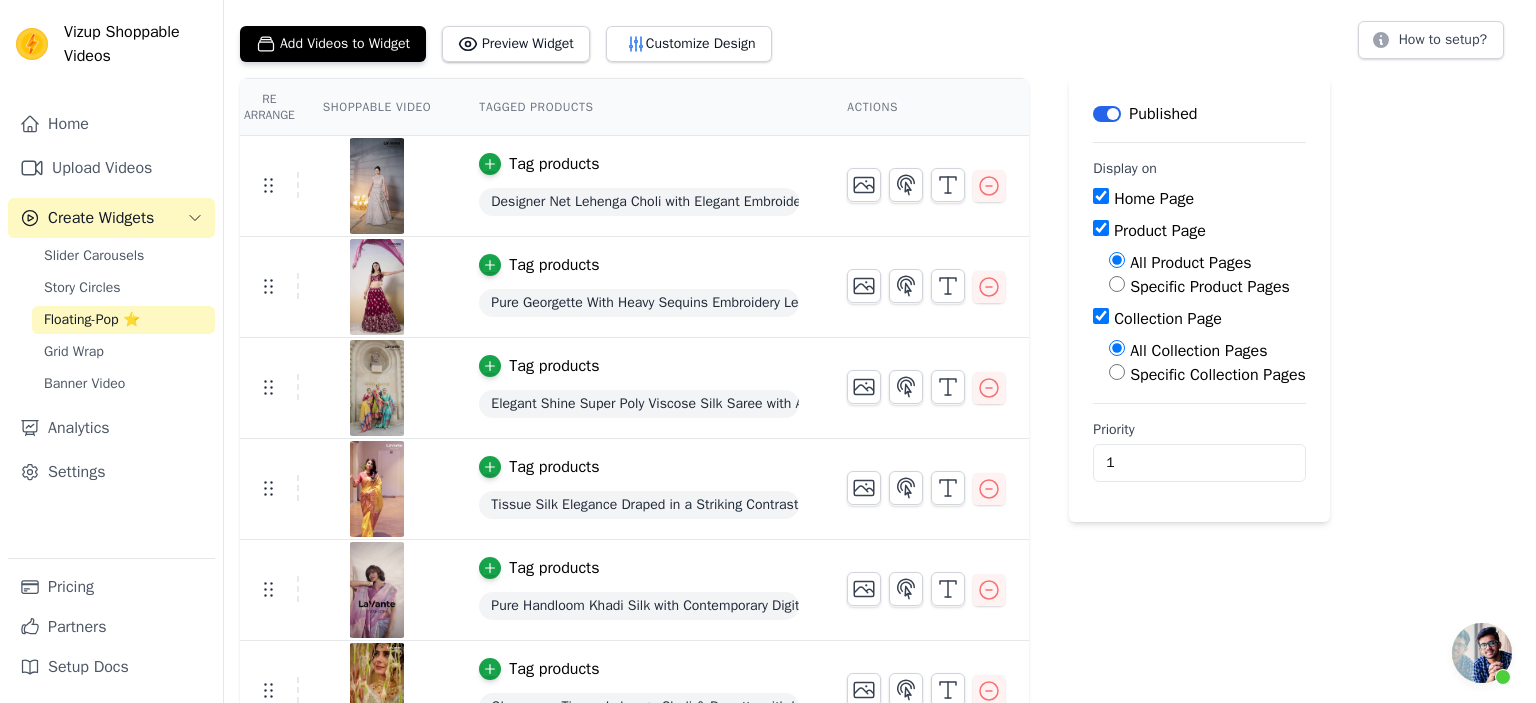 type on "1" 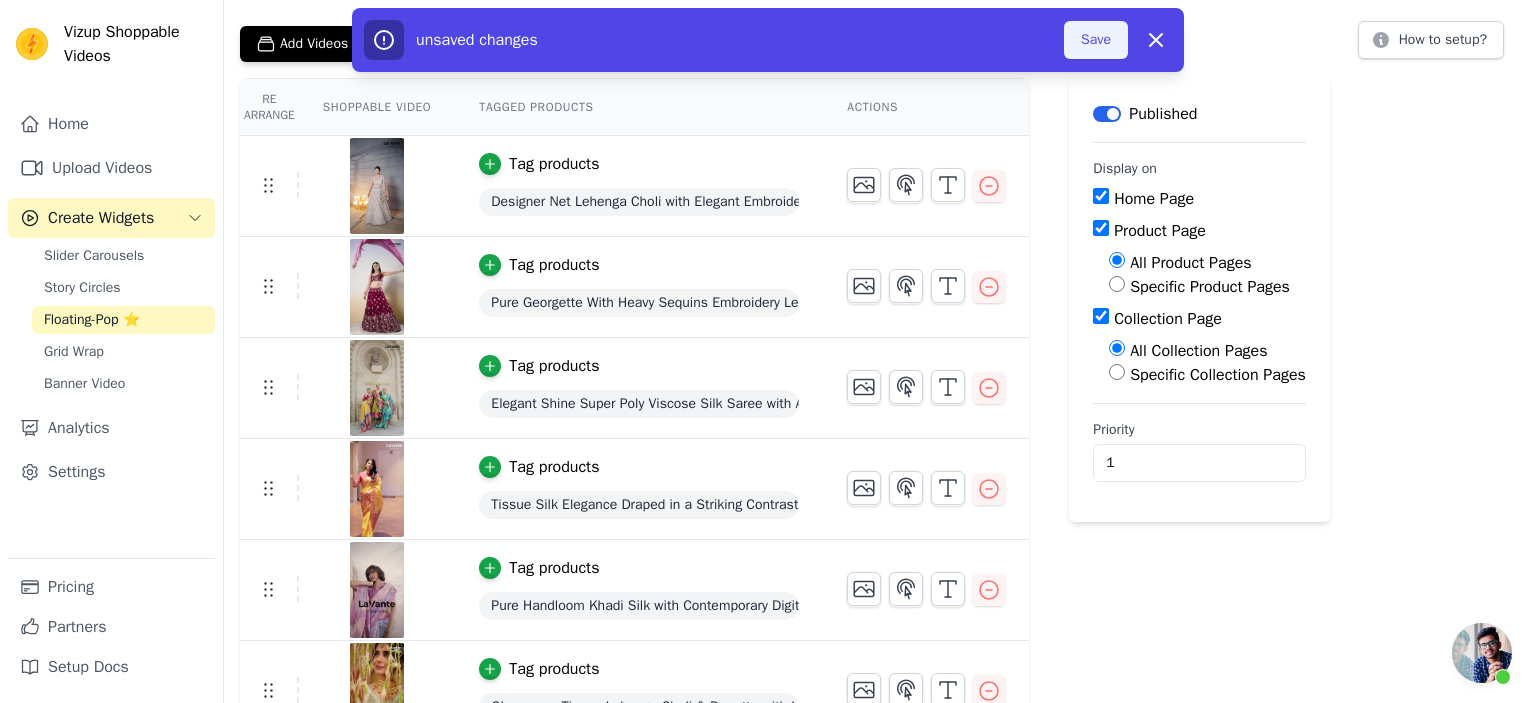 click on "Save" at bounding box center (1096, 40) 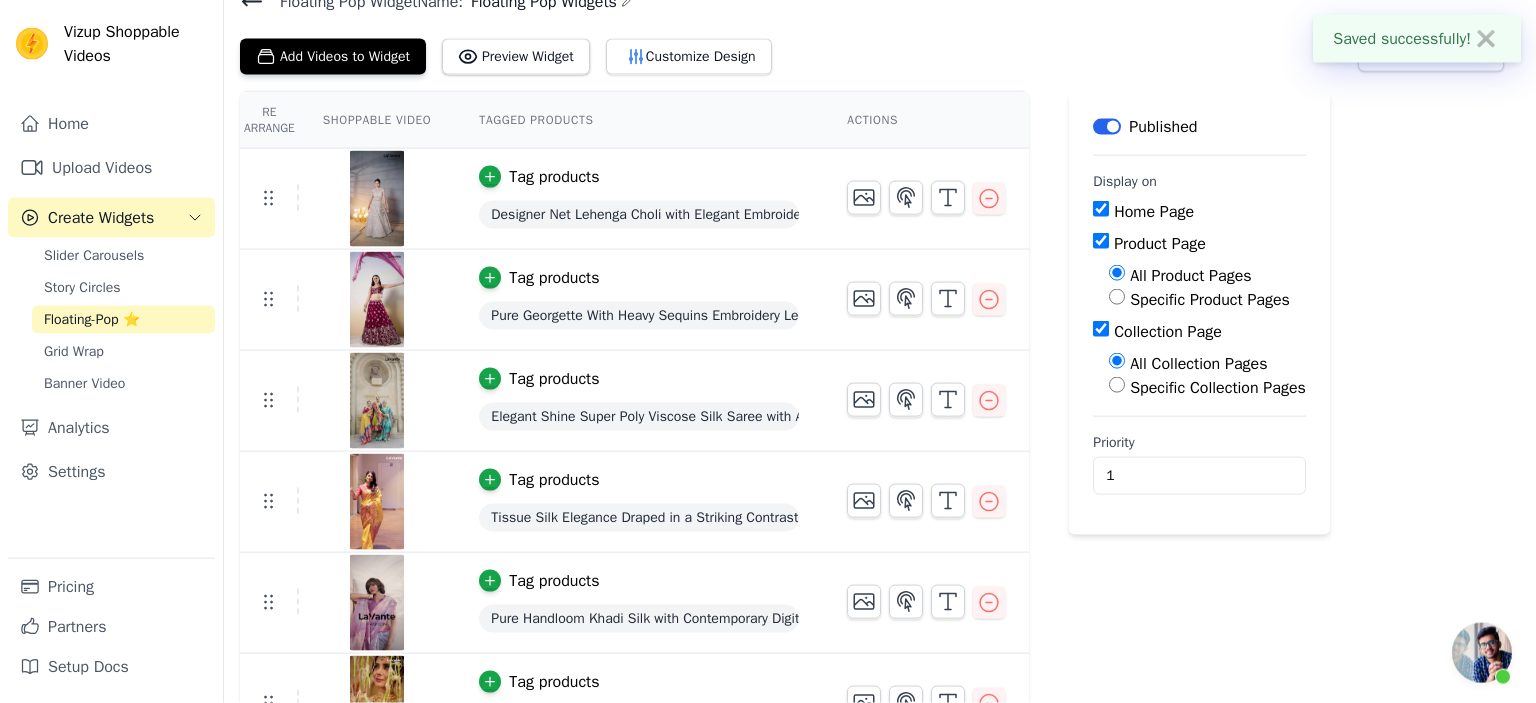 scroll, scrollTop: 0, scrollLeft: 0, axis: both 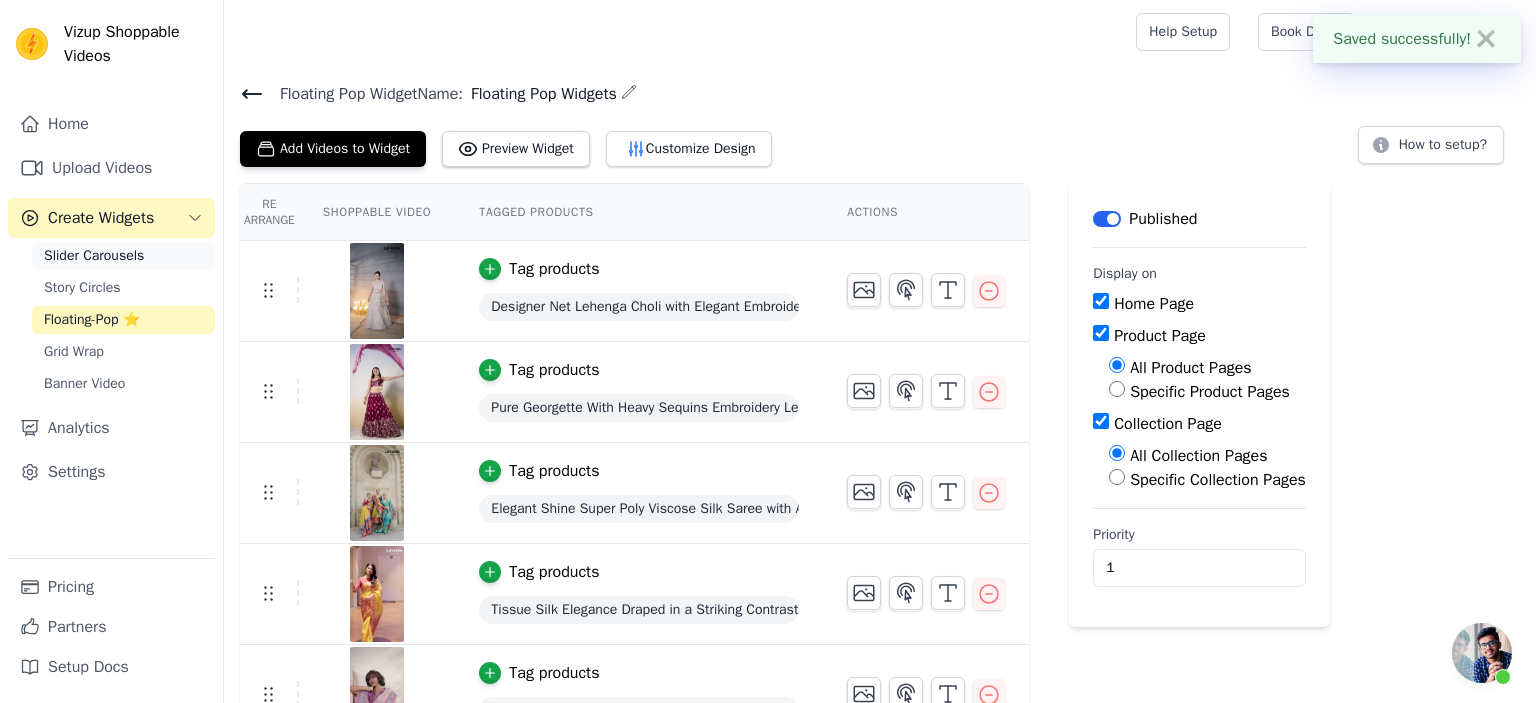click on "Slider Carousels" at bounding box center [94, 256] 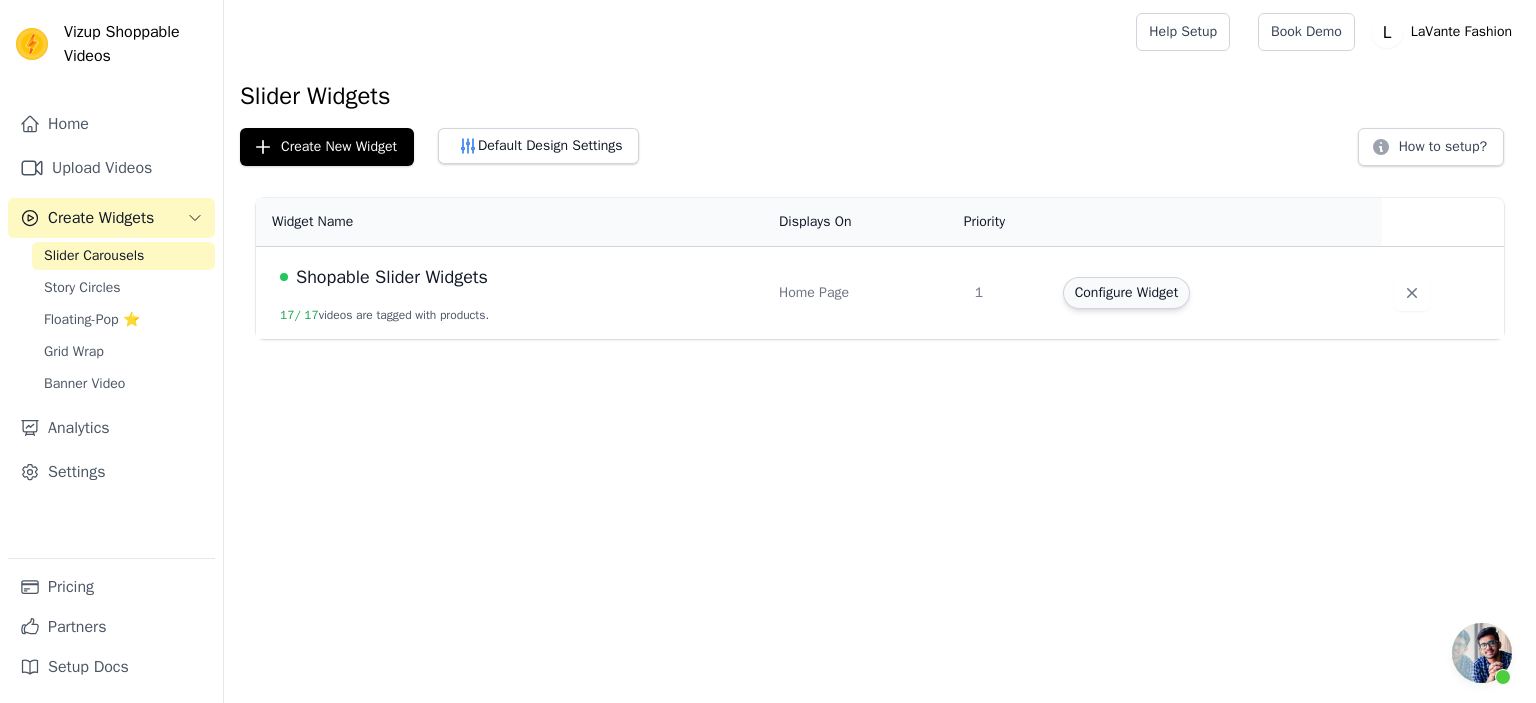 click on "Configure Widget" at bounding box center [1126, 293] 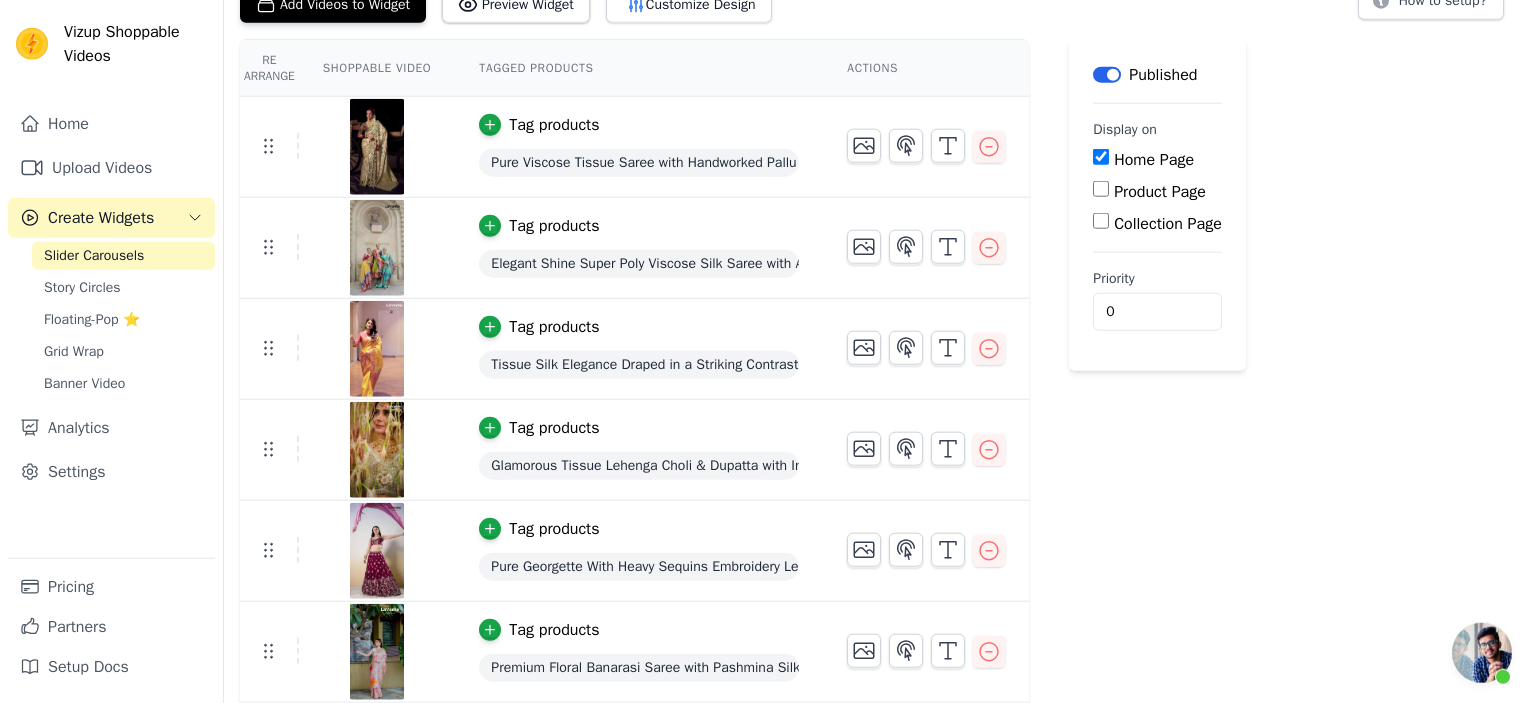 scroll, scrollTop: 105, scrollLeft: 0, axis: vertical 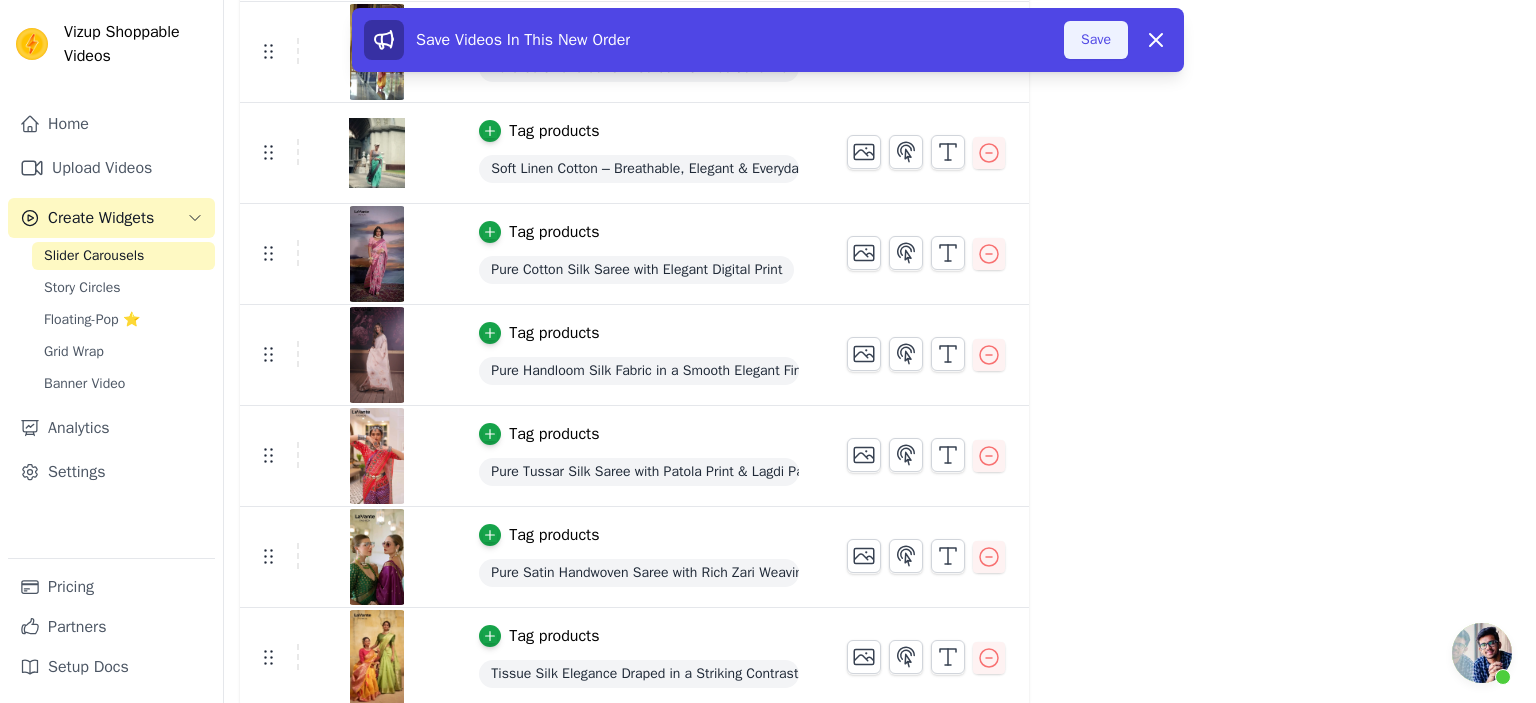 click on "Save" at bounding box center (1096, 40) 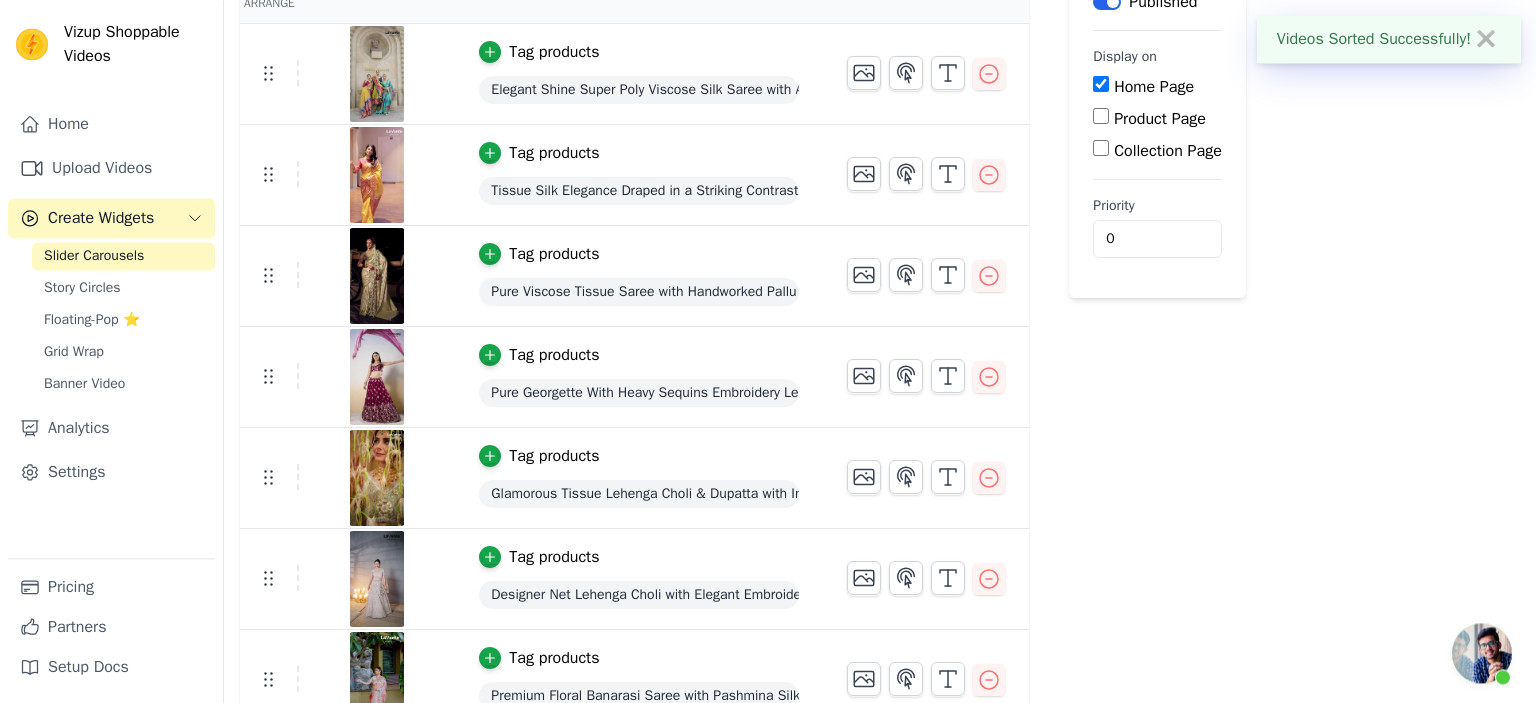 scroll, scrollTop: 88, scrollLeft: 0, axis: vertical 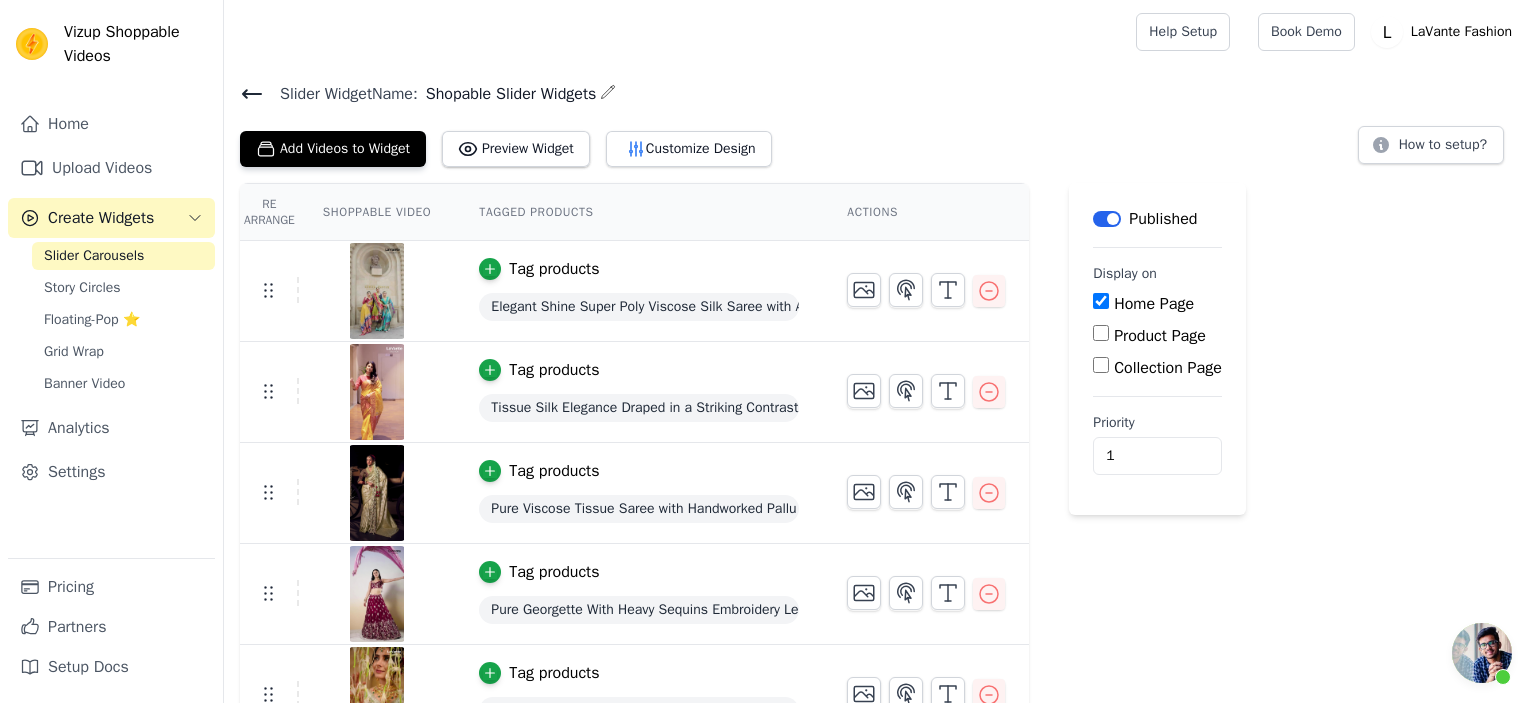 type on "1" 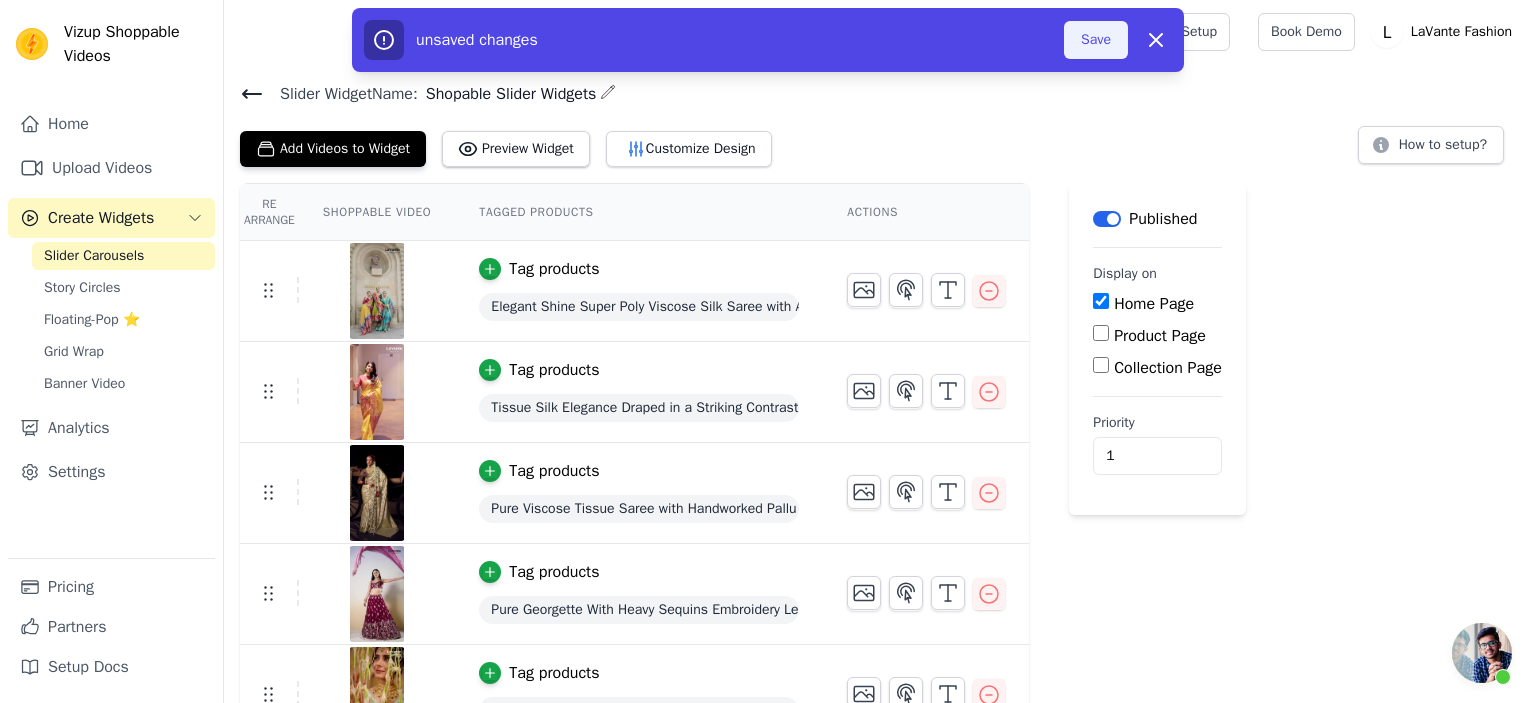 click on "Save" at bounding box center (1096, 40) 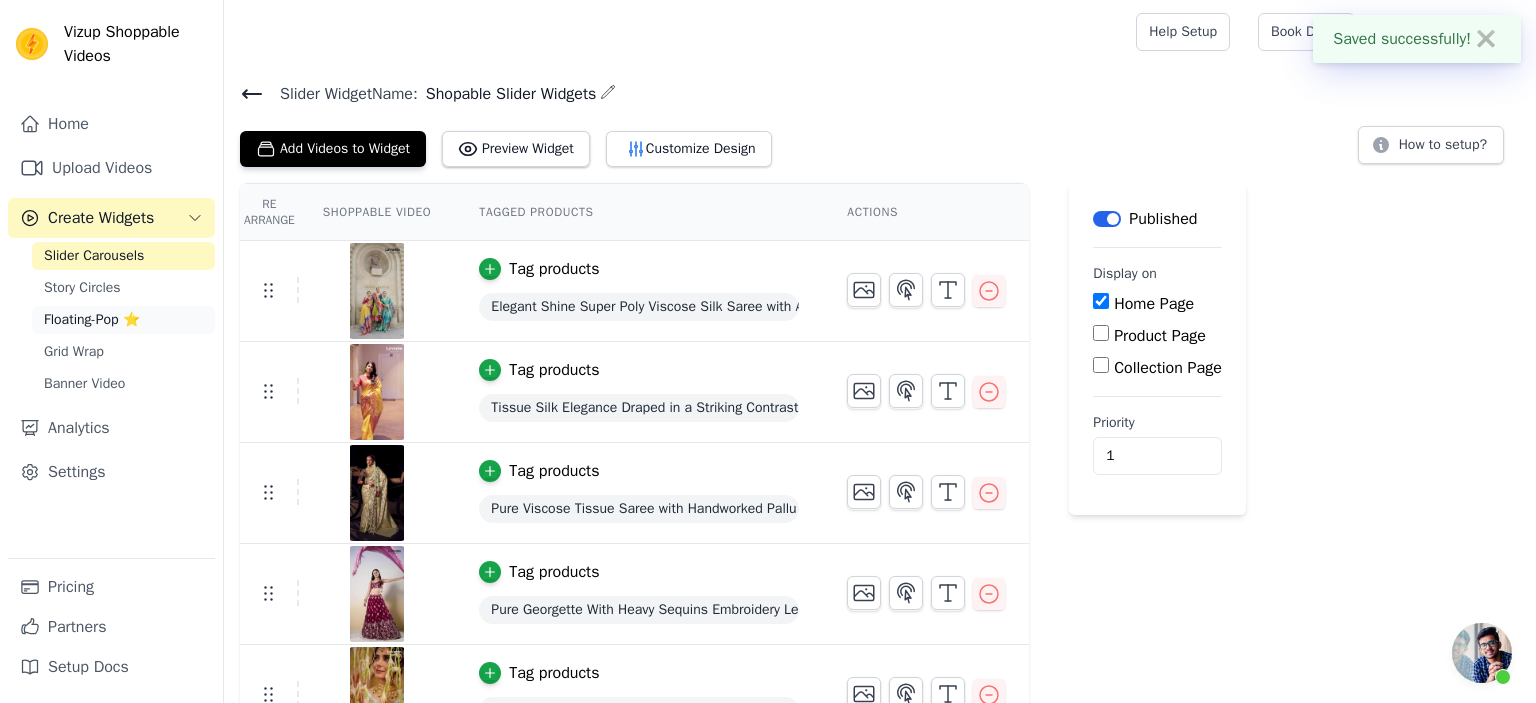 click on "Floating-Pop ⭐" at bounding box center [92, 320] 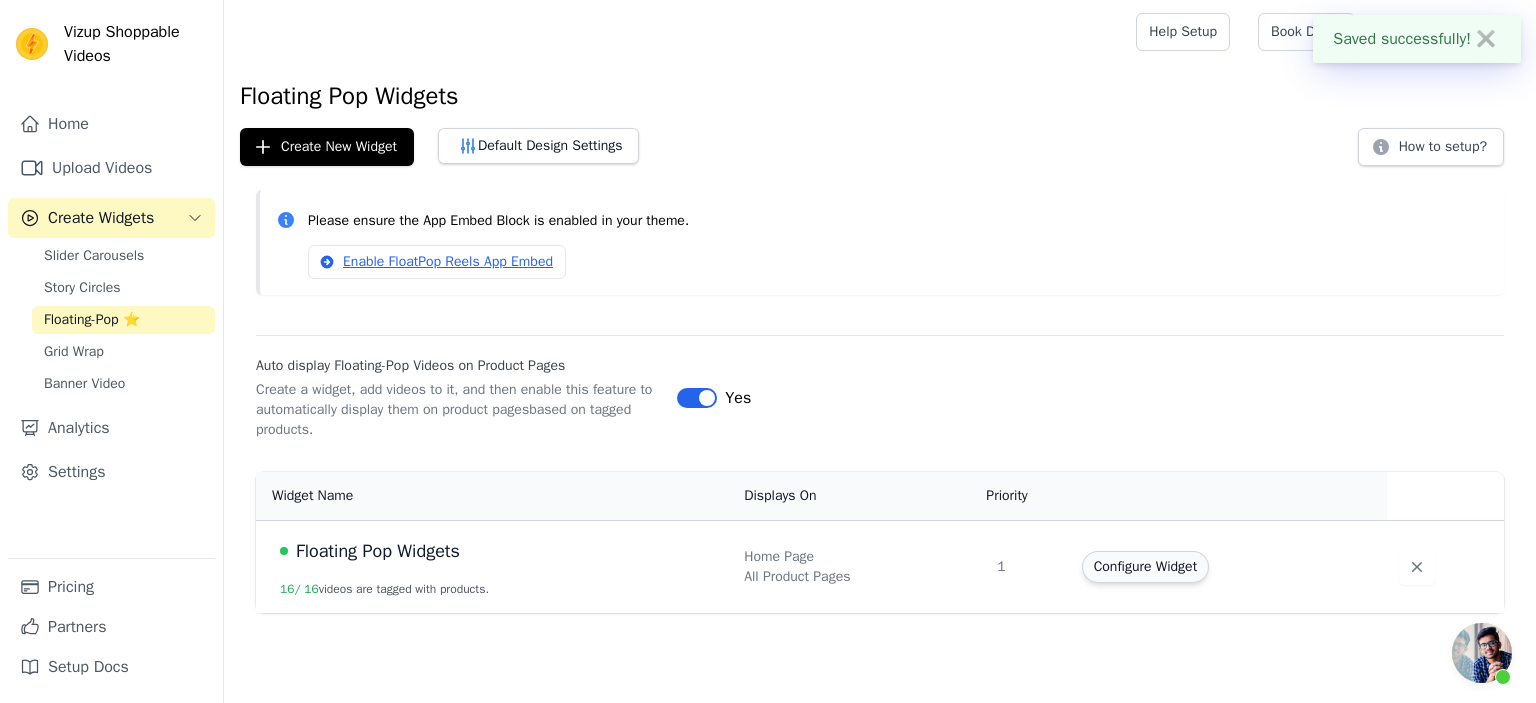 click on "Configure Widget" at bounding box center (1145, 567) 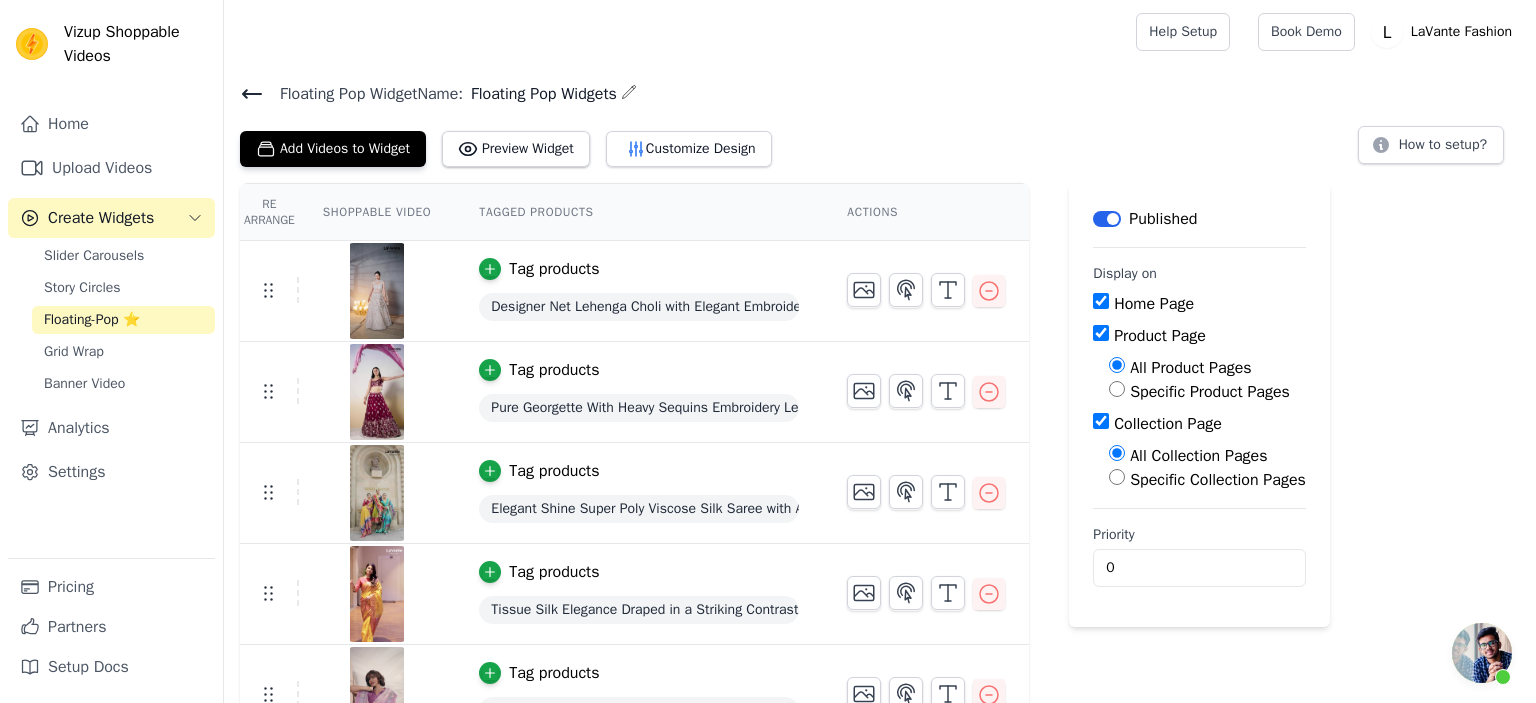 click 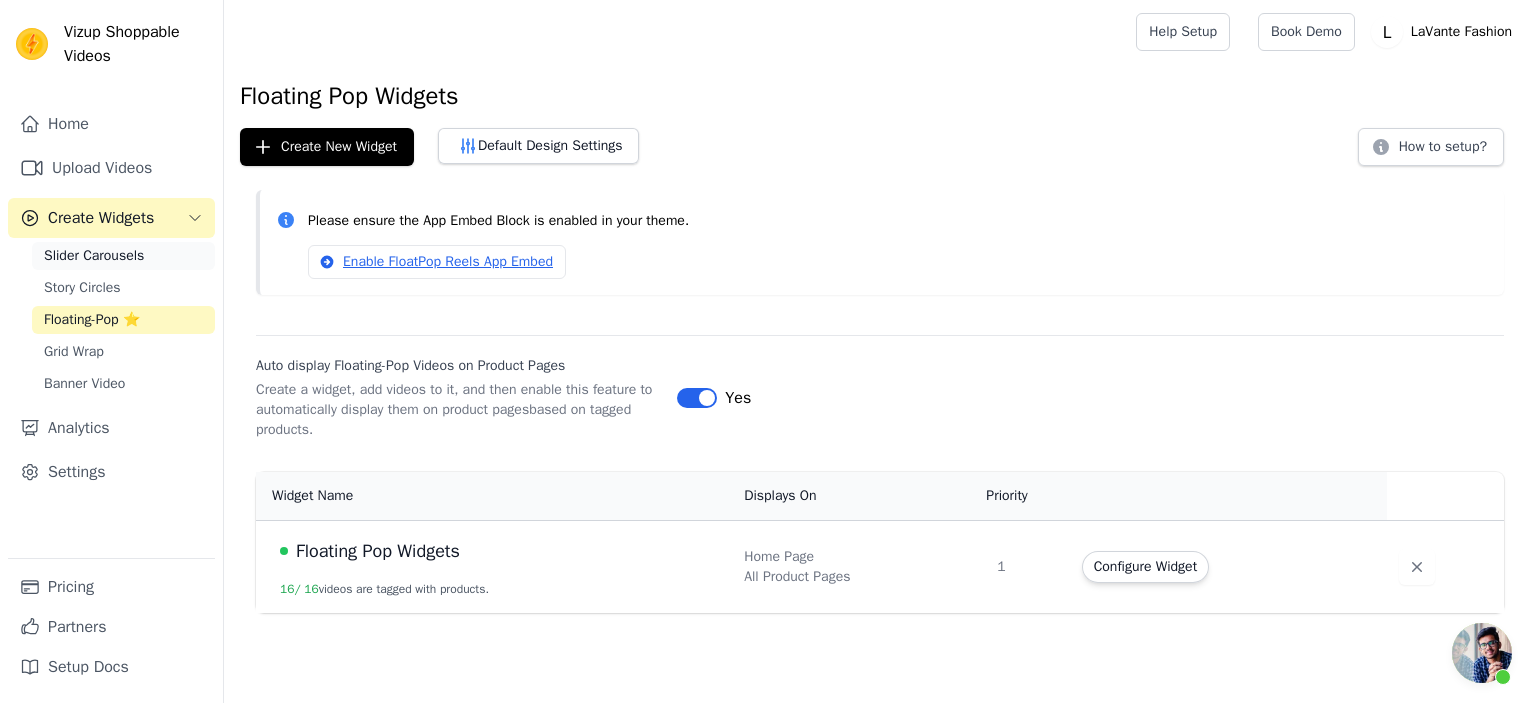 click on "Slider Carousels" at bounding box center [123, 256] 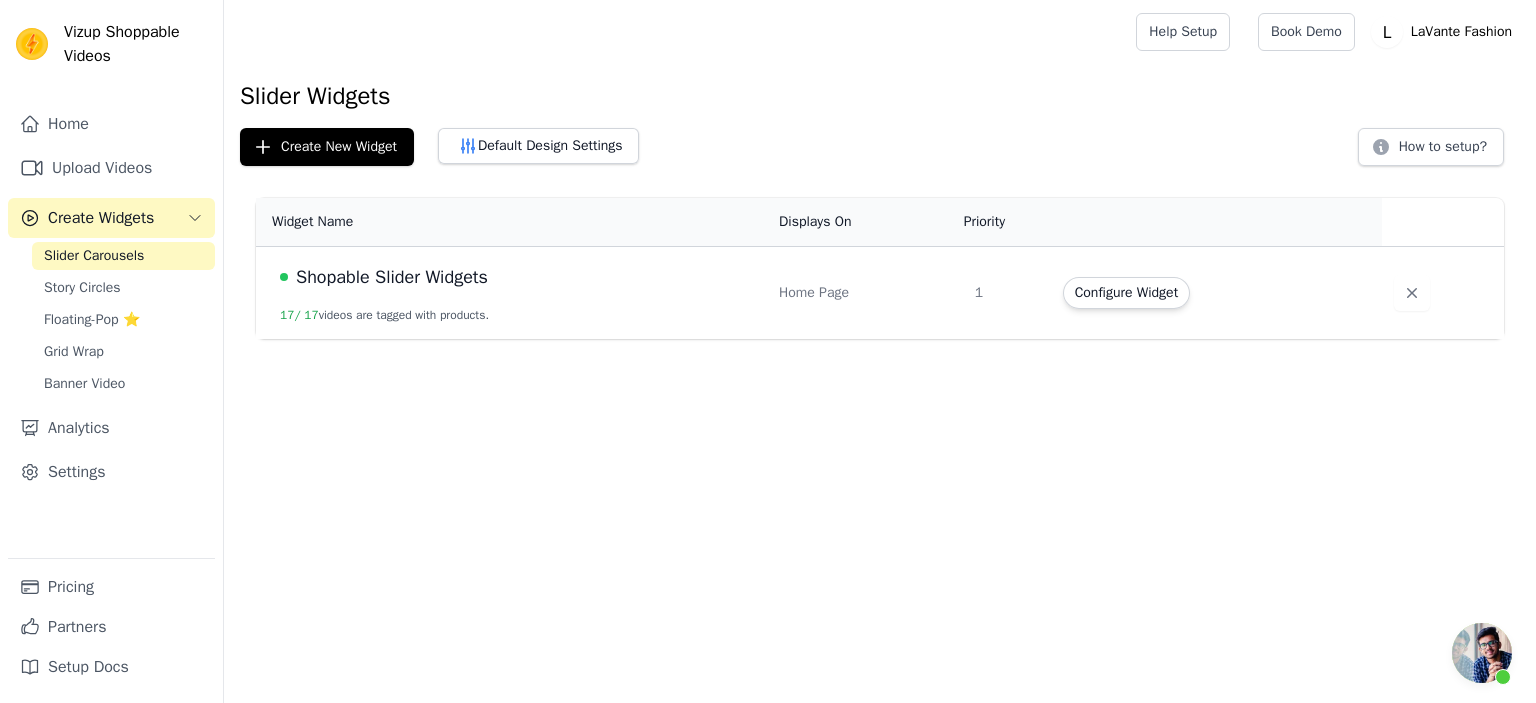 click on "Configure Widget" at bounding box center [1126, 293] 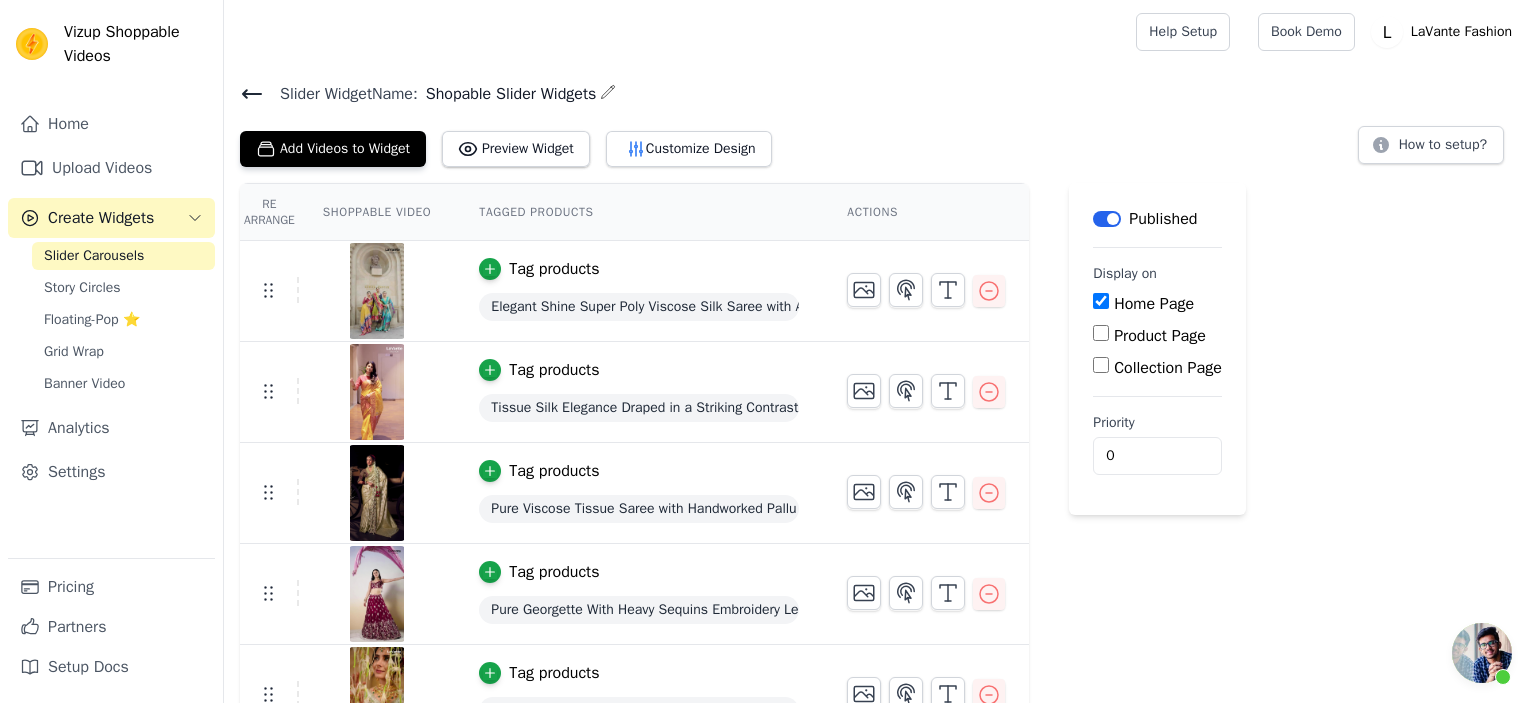 scroll, scrollTop: 178, scrollLeft: 0, axis: vertical 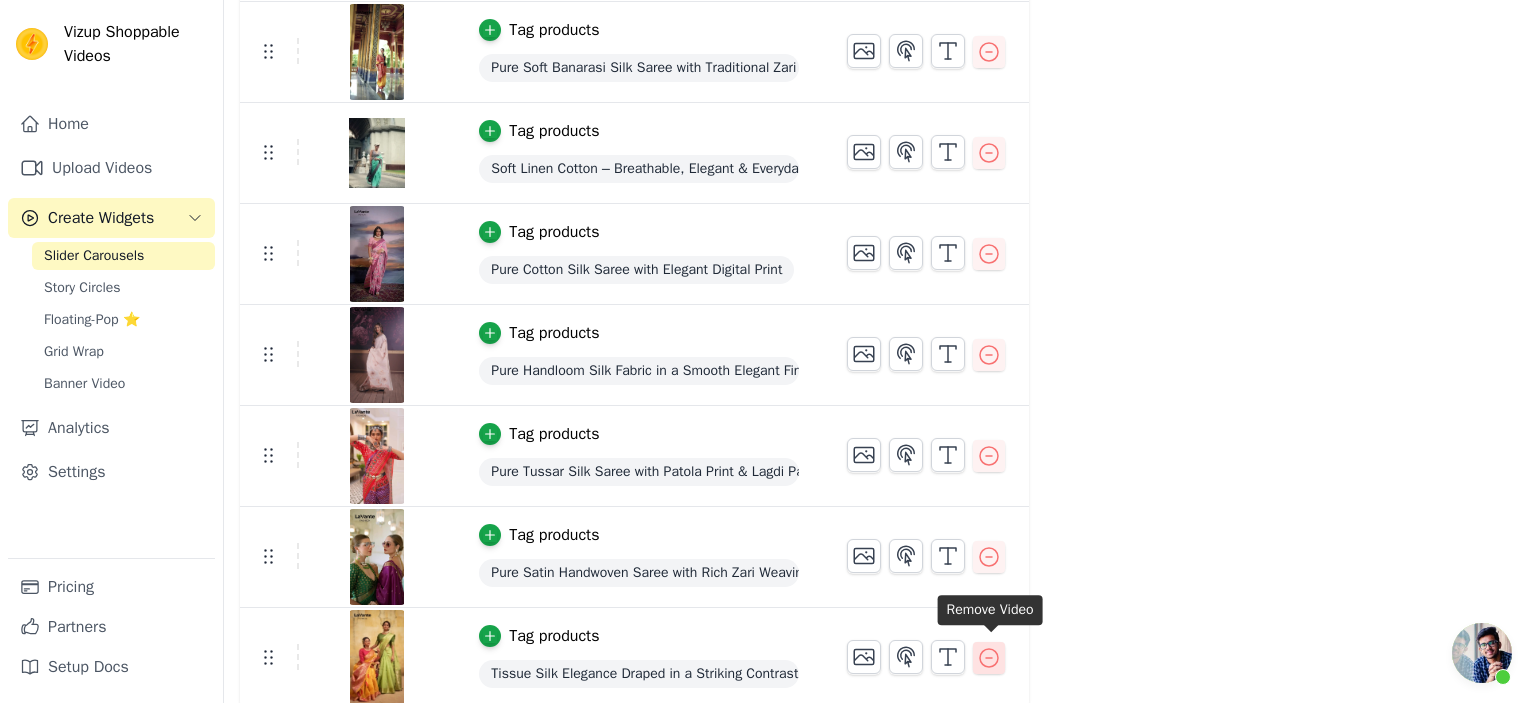 click 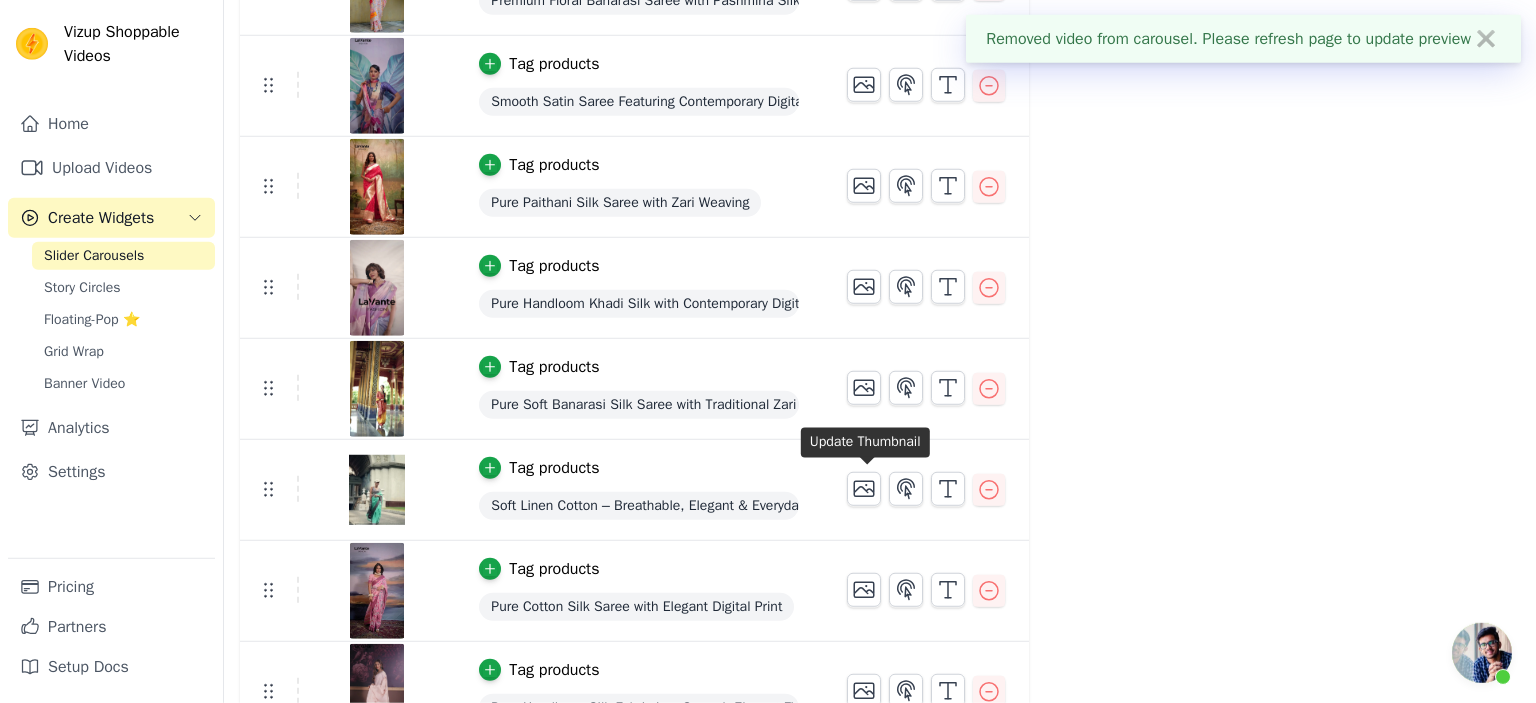 scroll, scrollTop: 1148, scrollLeft: 0, axis: vertical 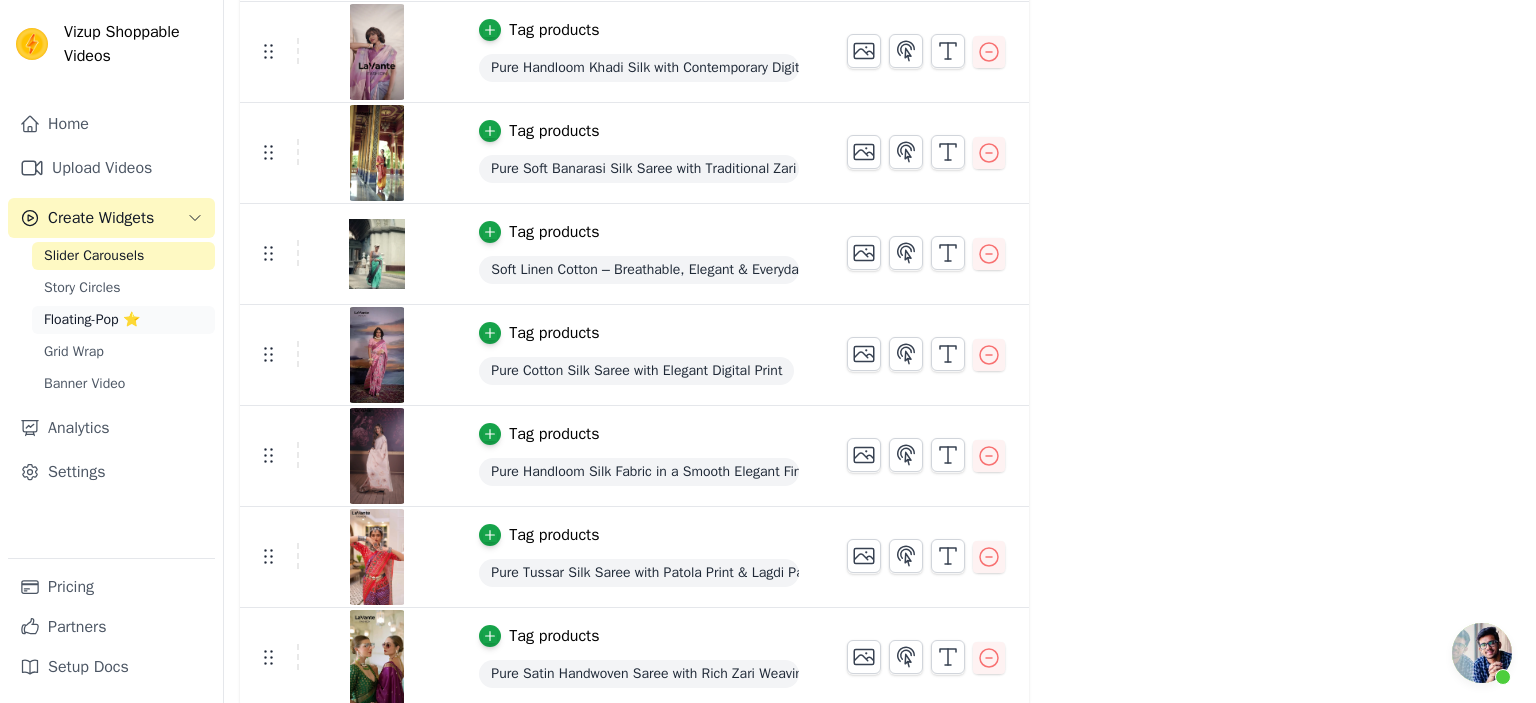 click on "Floating-Pop ⭐" at bounding box center [92, 320] 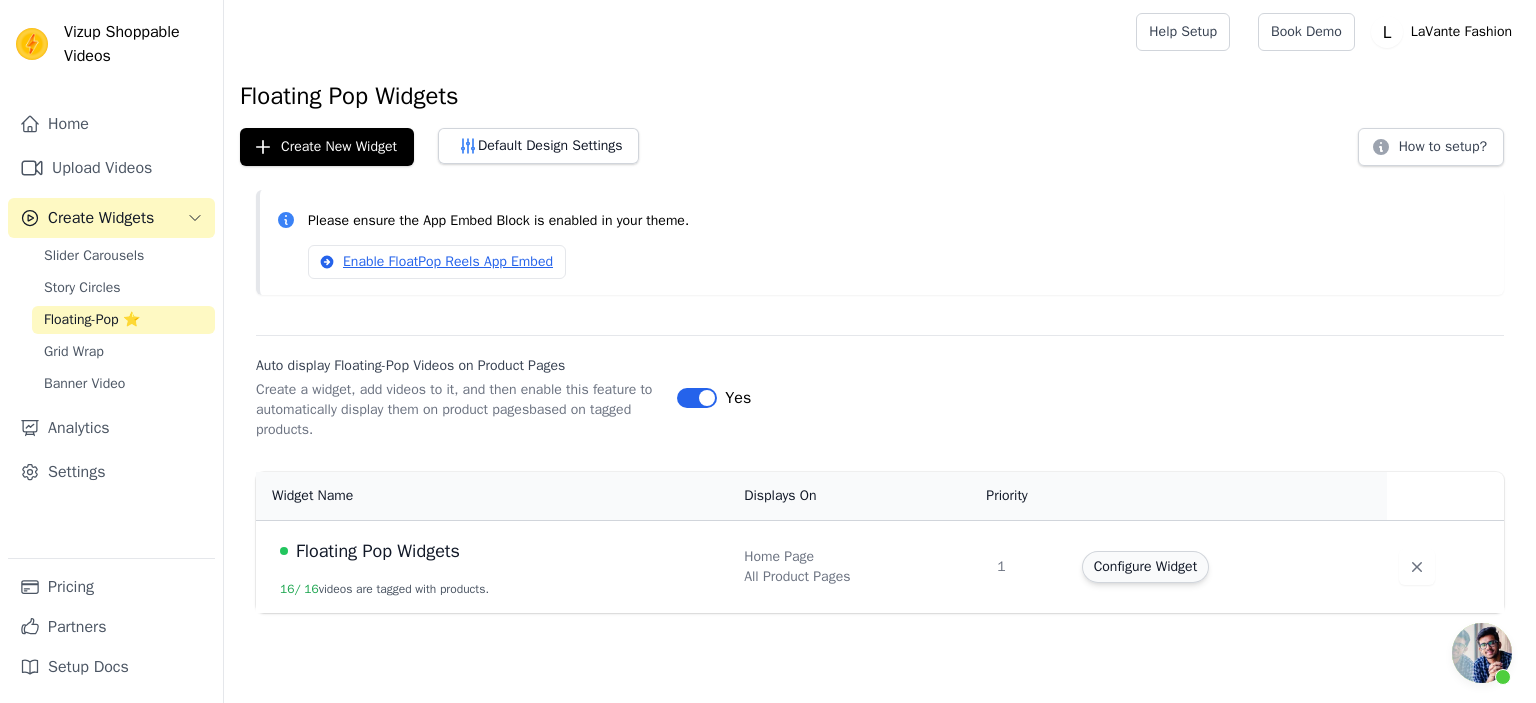 click on "Configure Widget" at bounding box center [1145, 567] 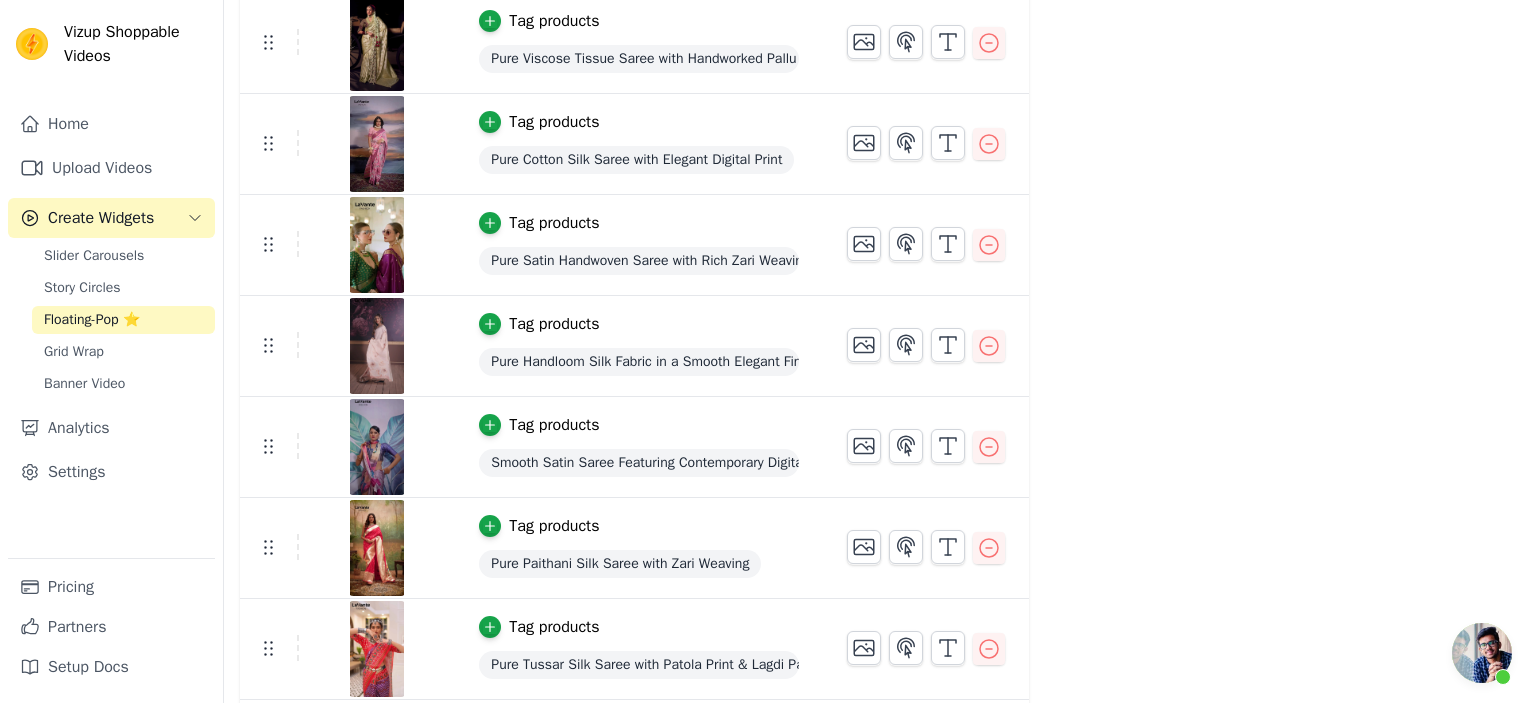 scroll, scrollTop: 1148, scrollLeft: 0, axis: vertical 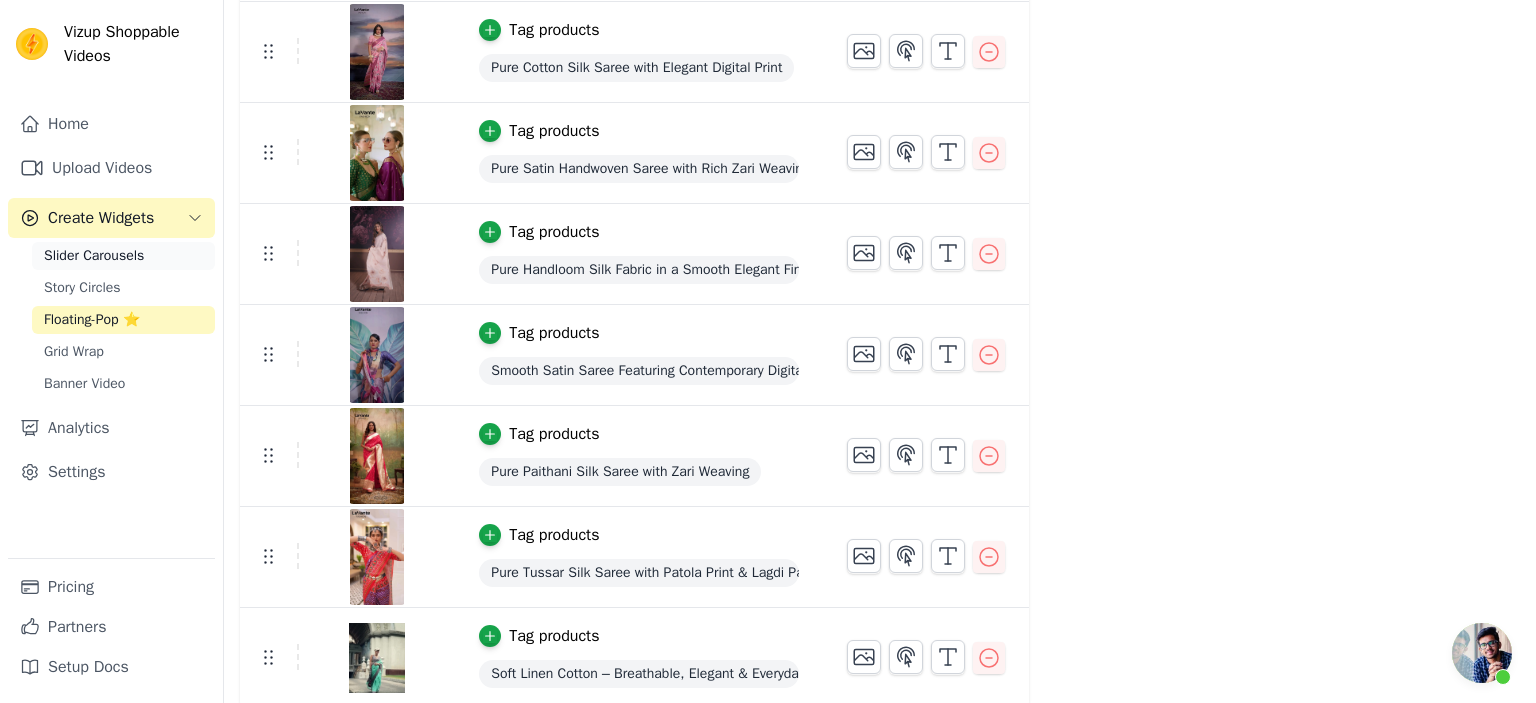 click on "Slider Carousels" at bounding box center (123, 256) 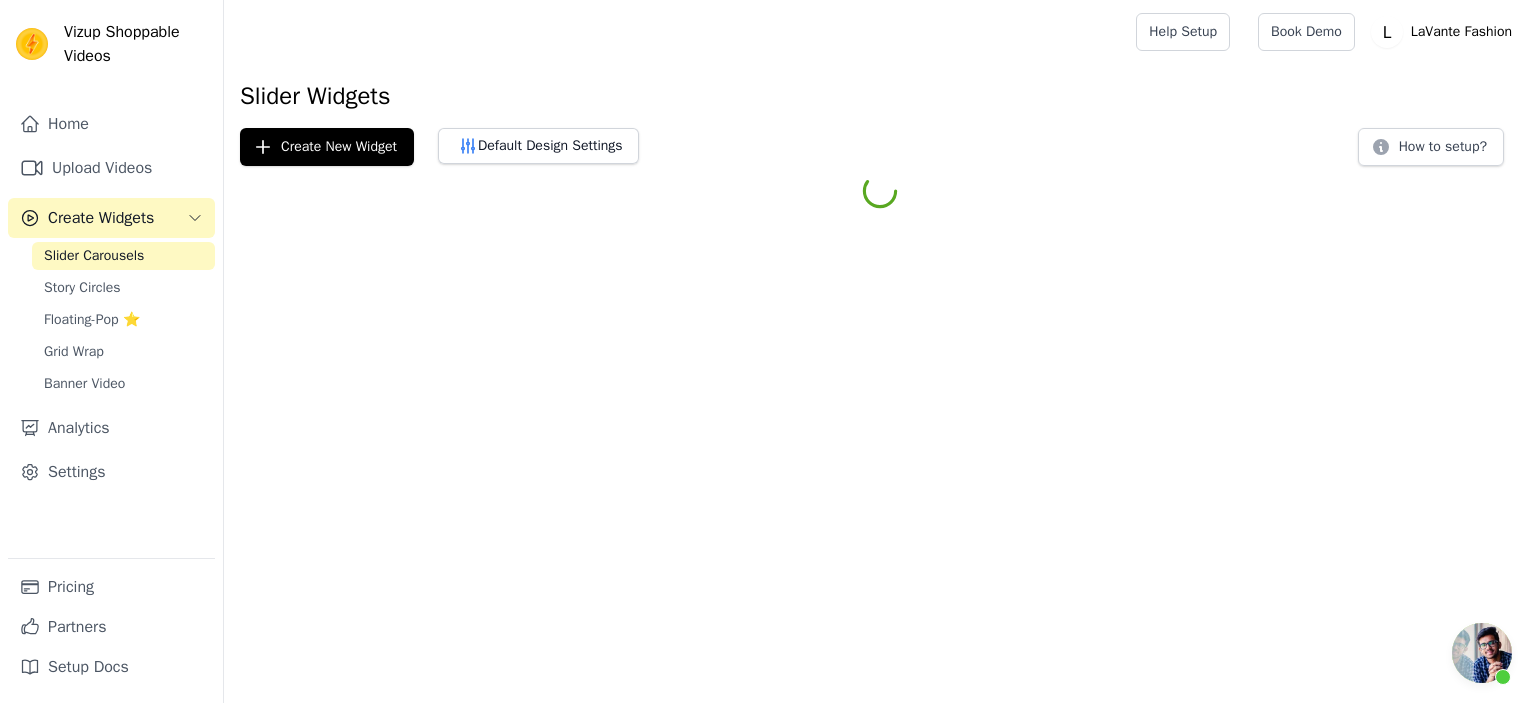 scroll, scrollTop: 0, scrollLeft: 0, axis: both 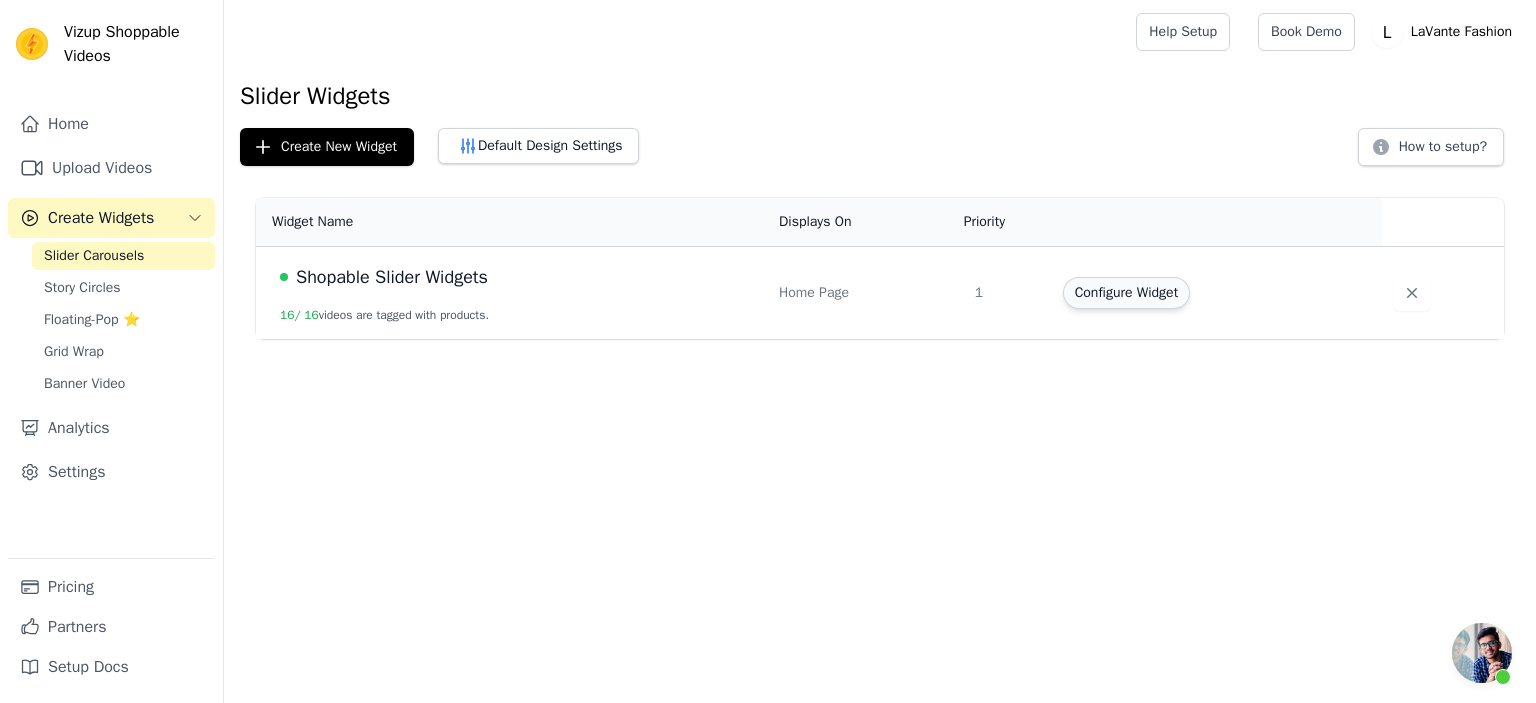 click on "Configure Widget" at bounding box center [1126, 293] 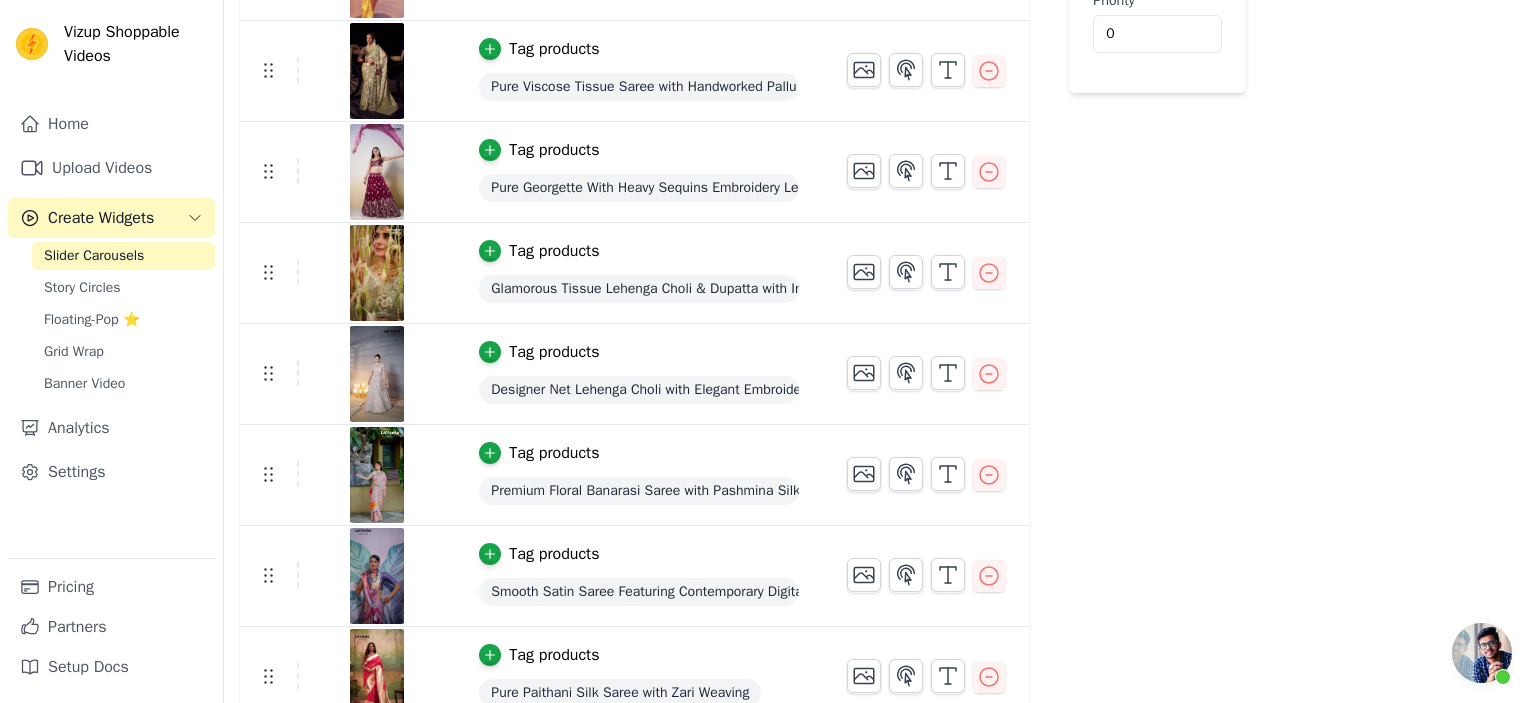 scroll, scrollTop: 316, scrollLeft: 0, axis: vertical 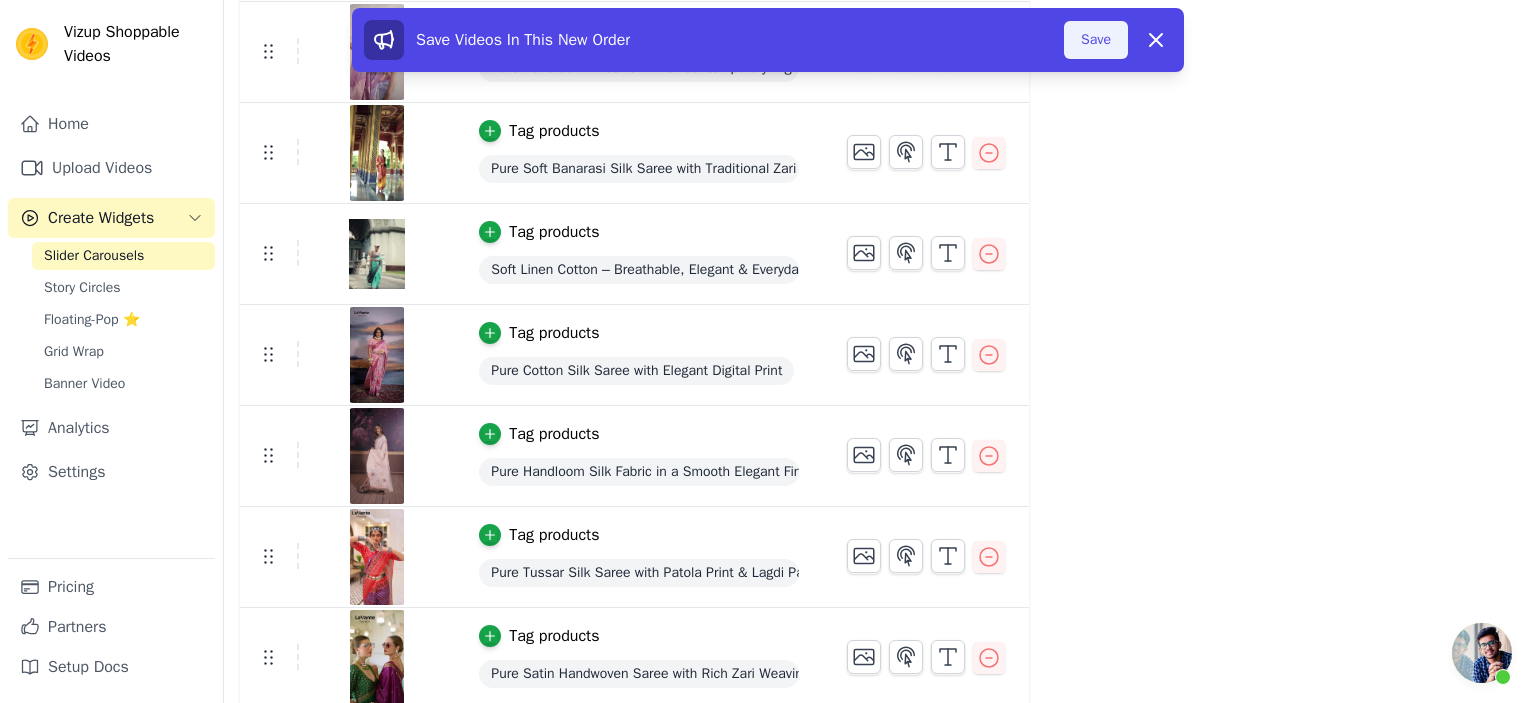 click on "Save" at bounding box center [1096, 40] 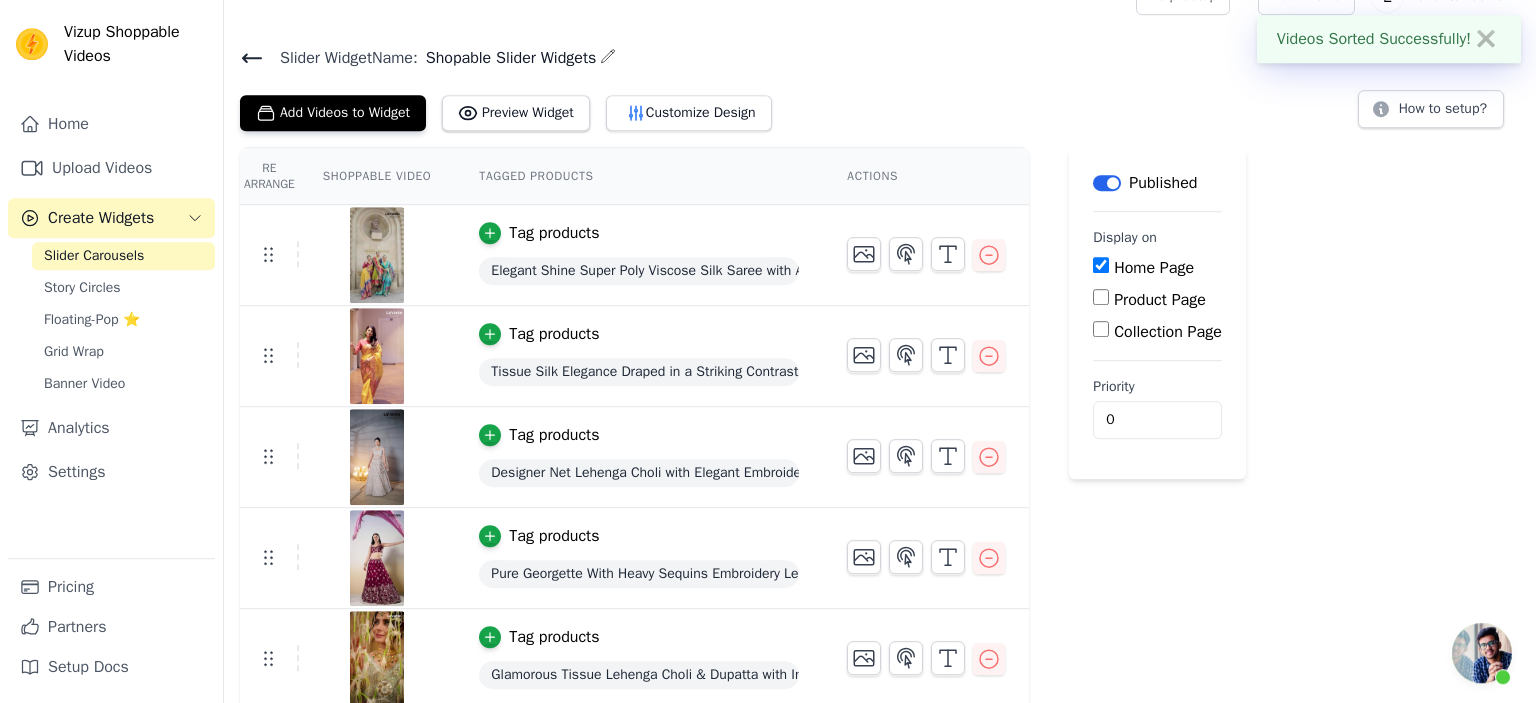 scroll, scrollTop: 0, scrollLeft: 0, axis: both 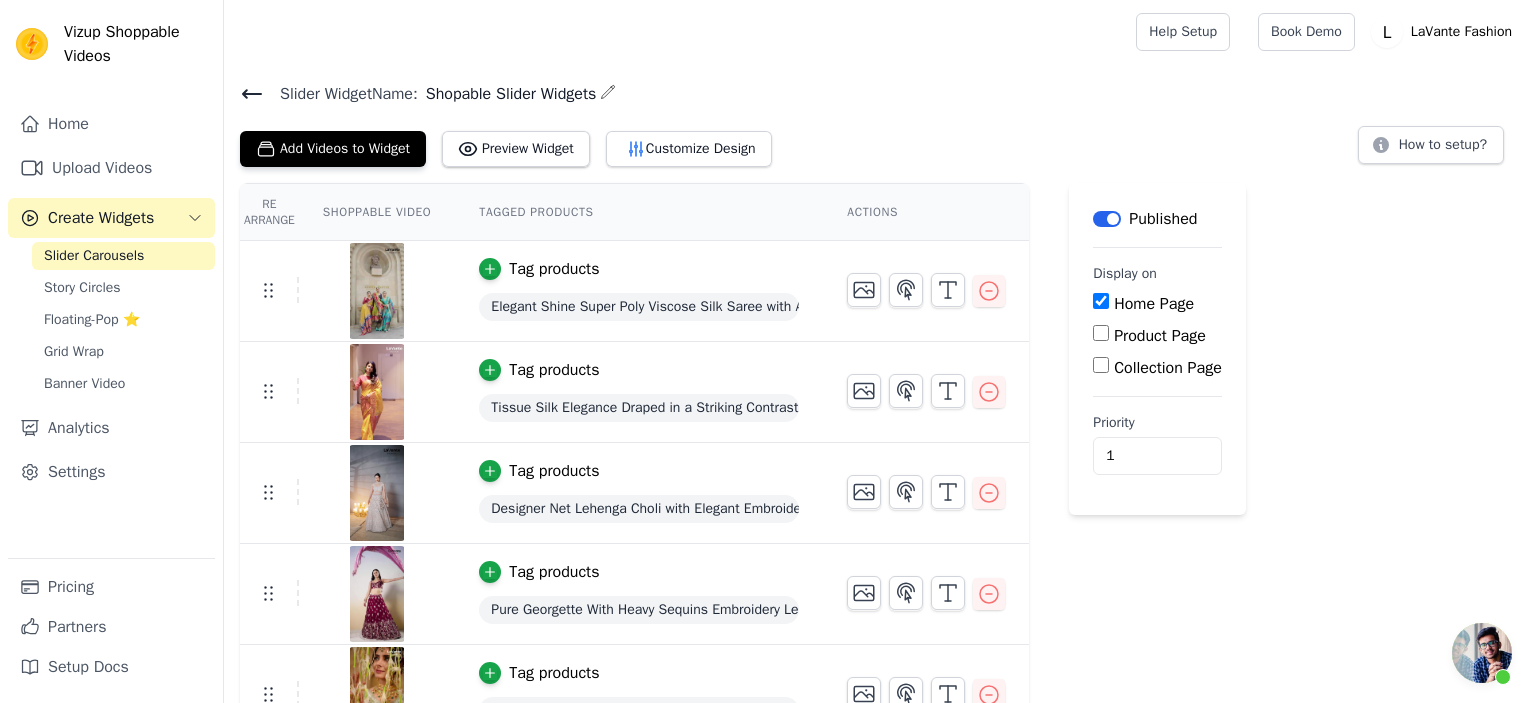 type on "1" 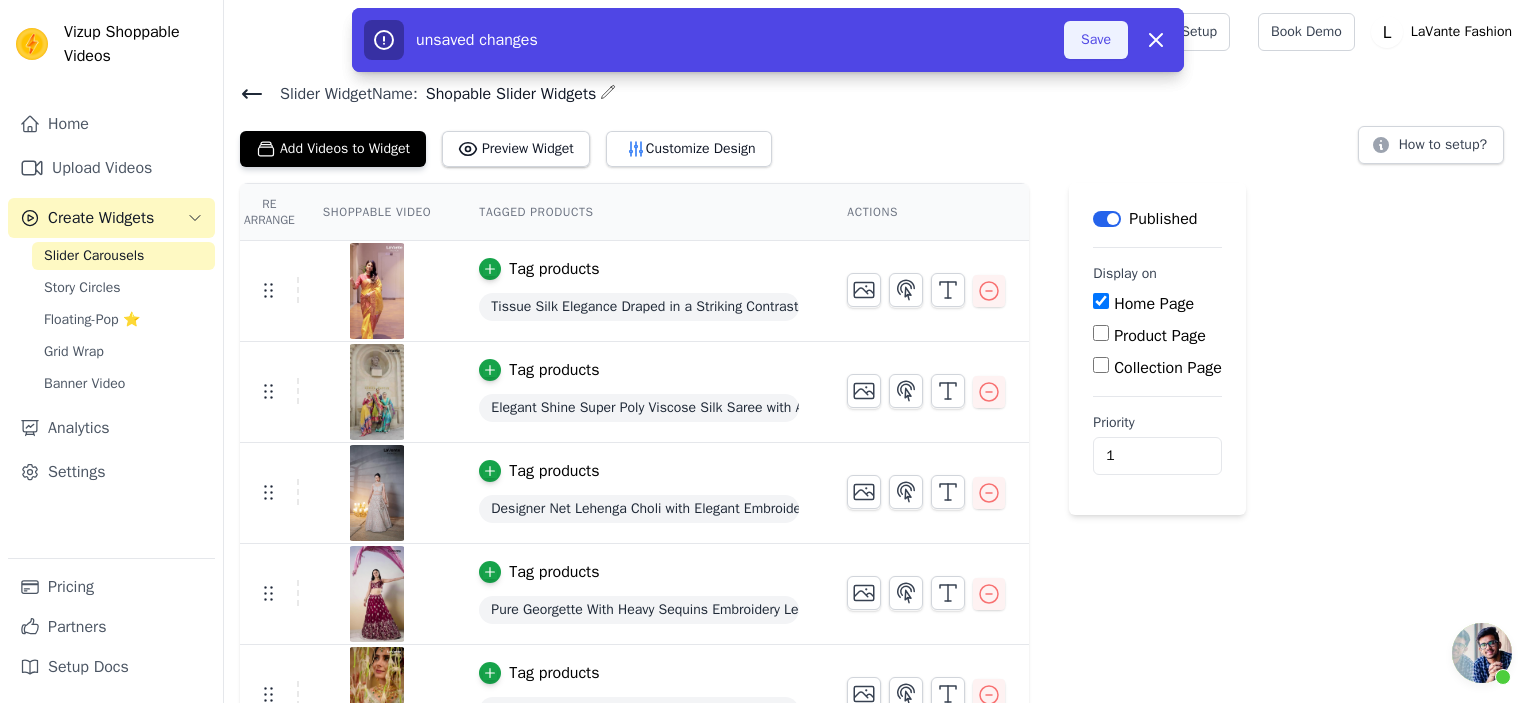click on "Save" at bounding box center (1096, 40) 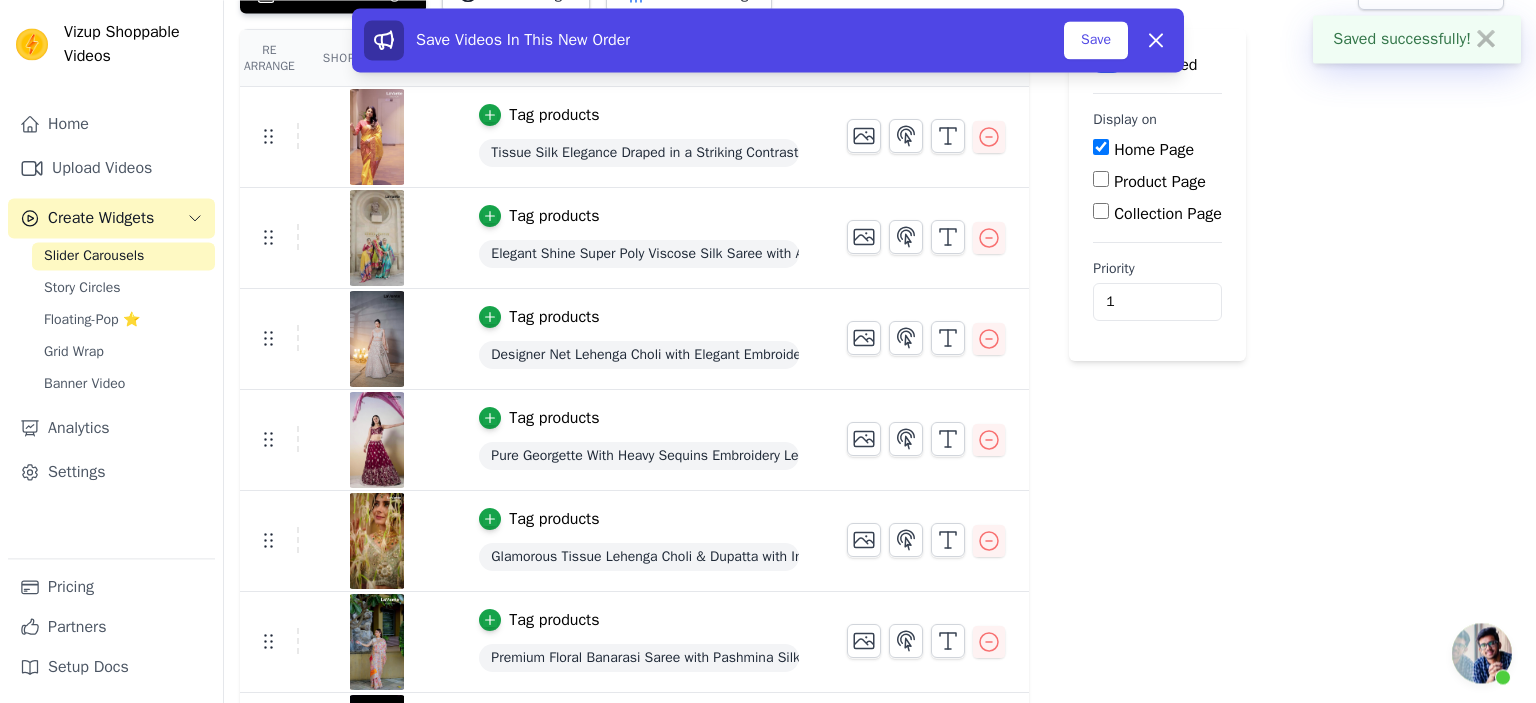 scroll, scrollTop: 211, scrollLeft: 0, axis: vertical 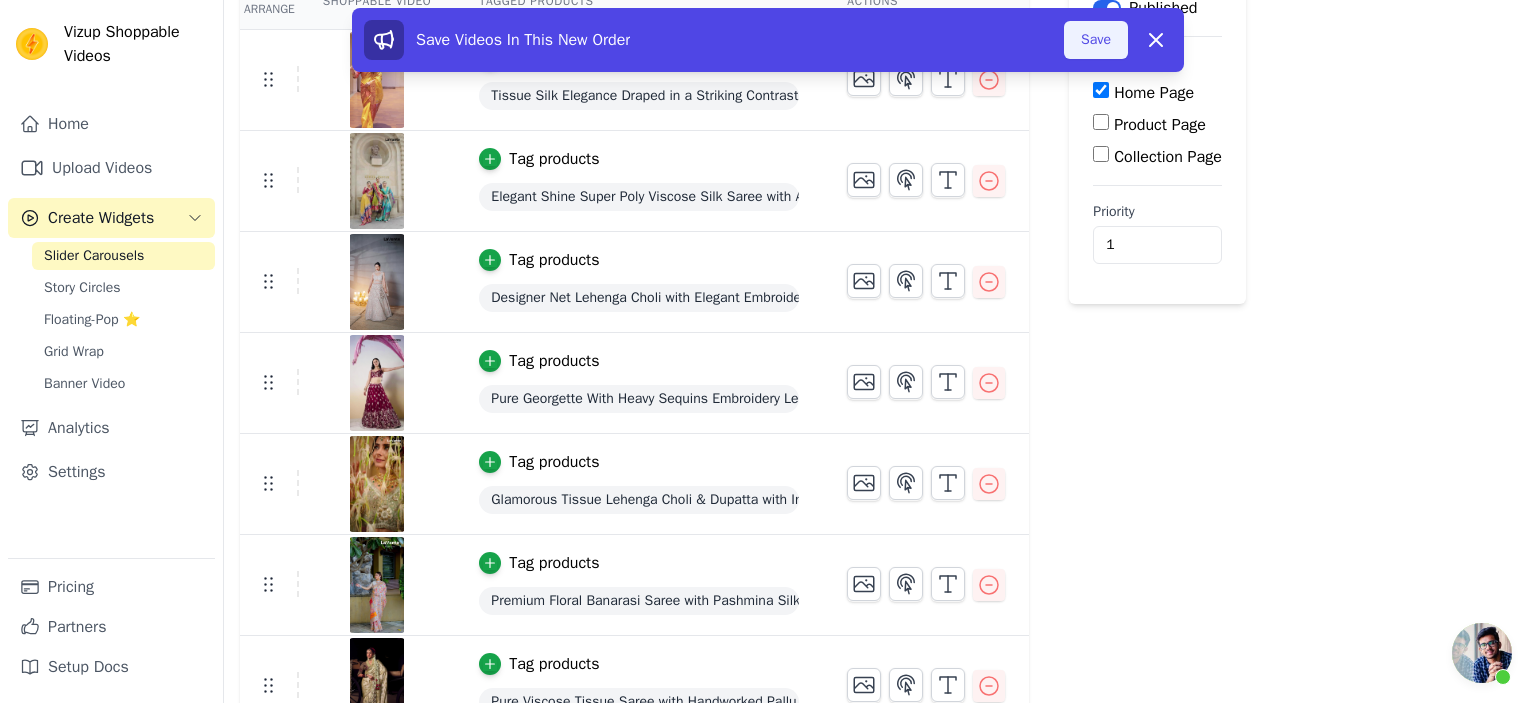 click on "Save" at bounding box center [1096, 40] 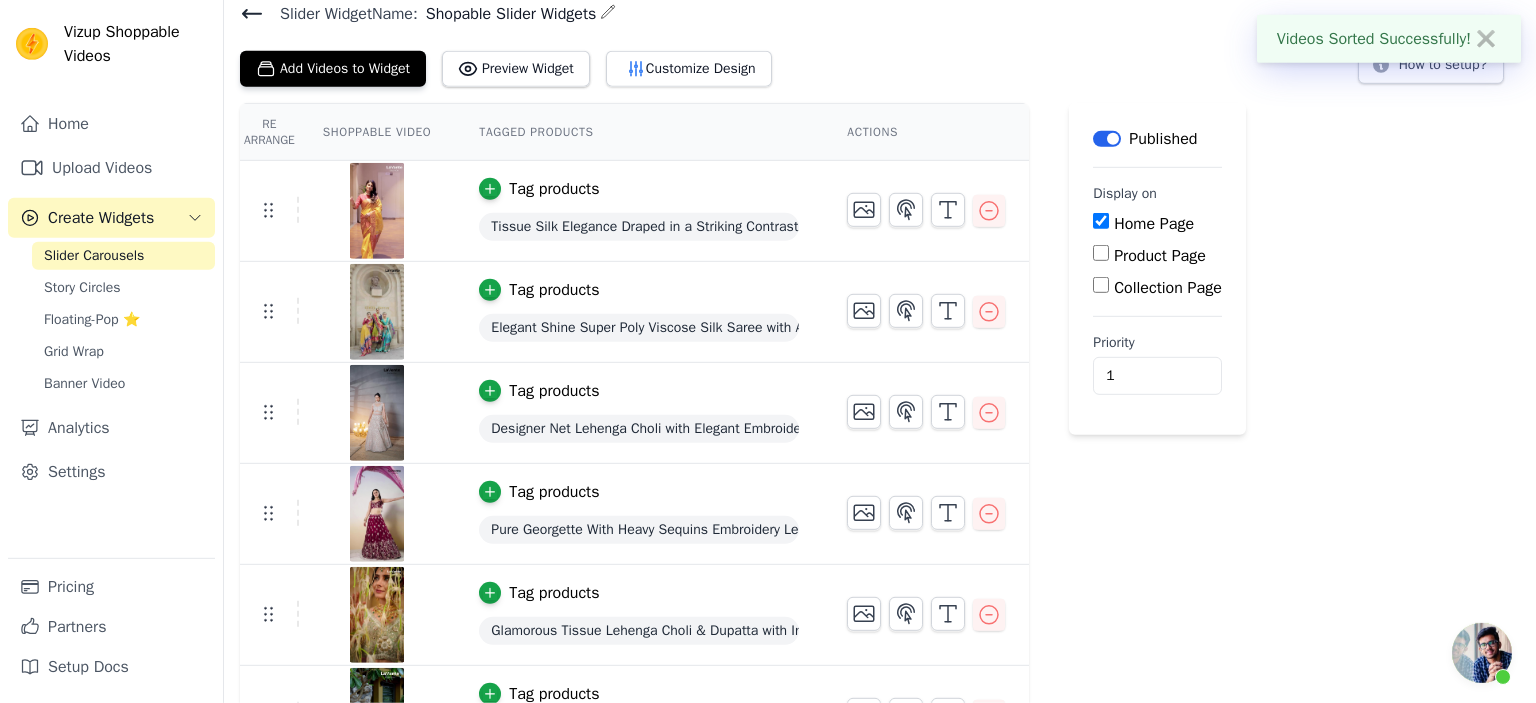 scroll, scrollTop: 0, scrollLeft: 0, axis: both 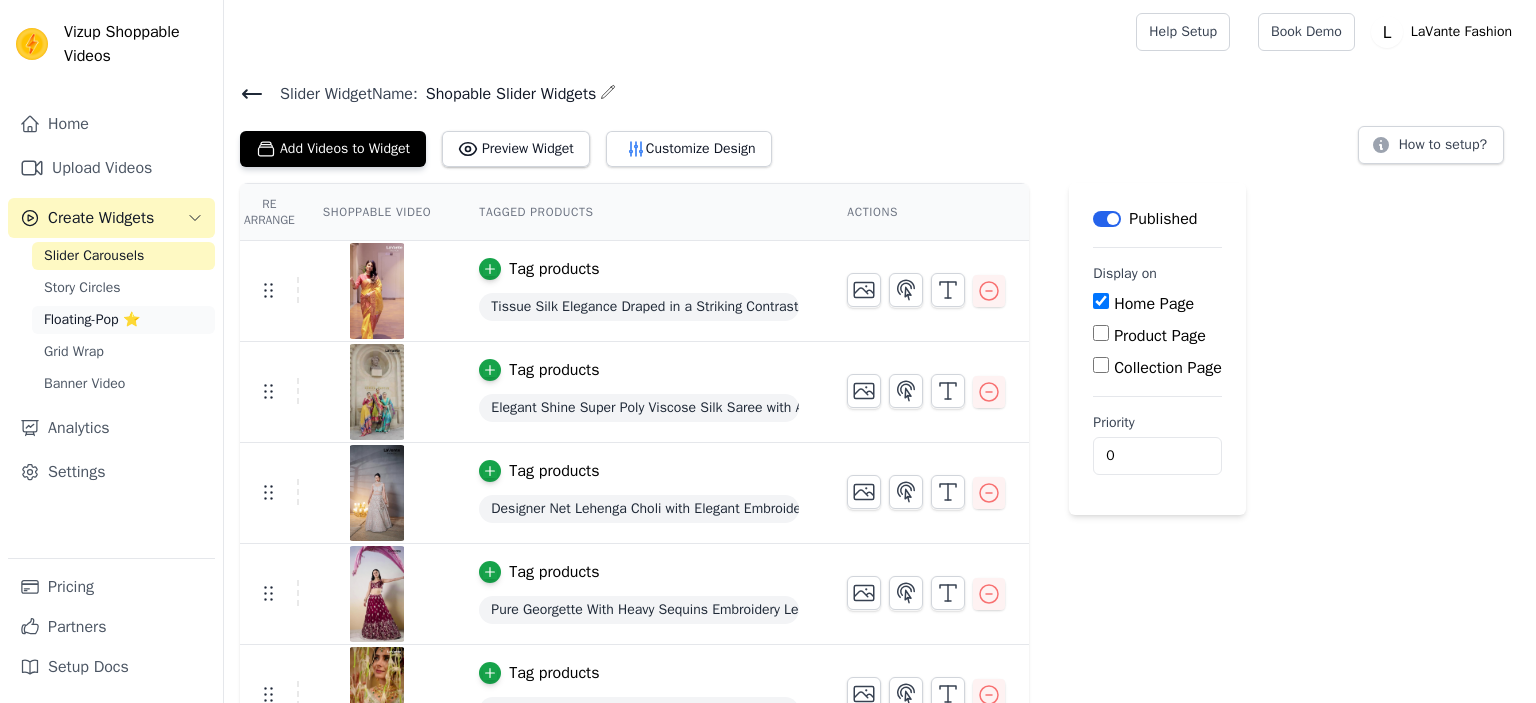 click on "Floating-Pop ⭐" at bounding box center (92, 320) 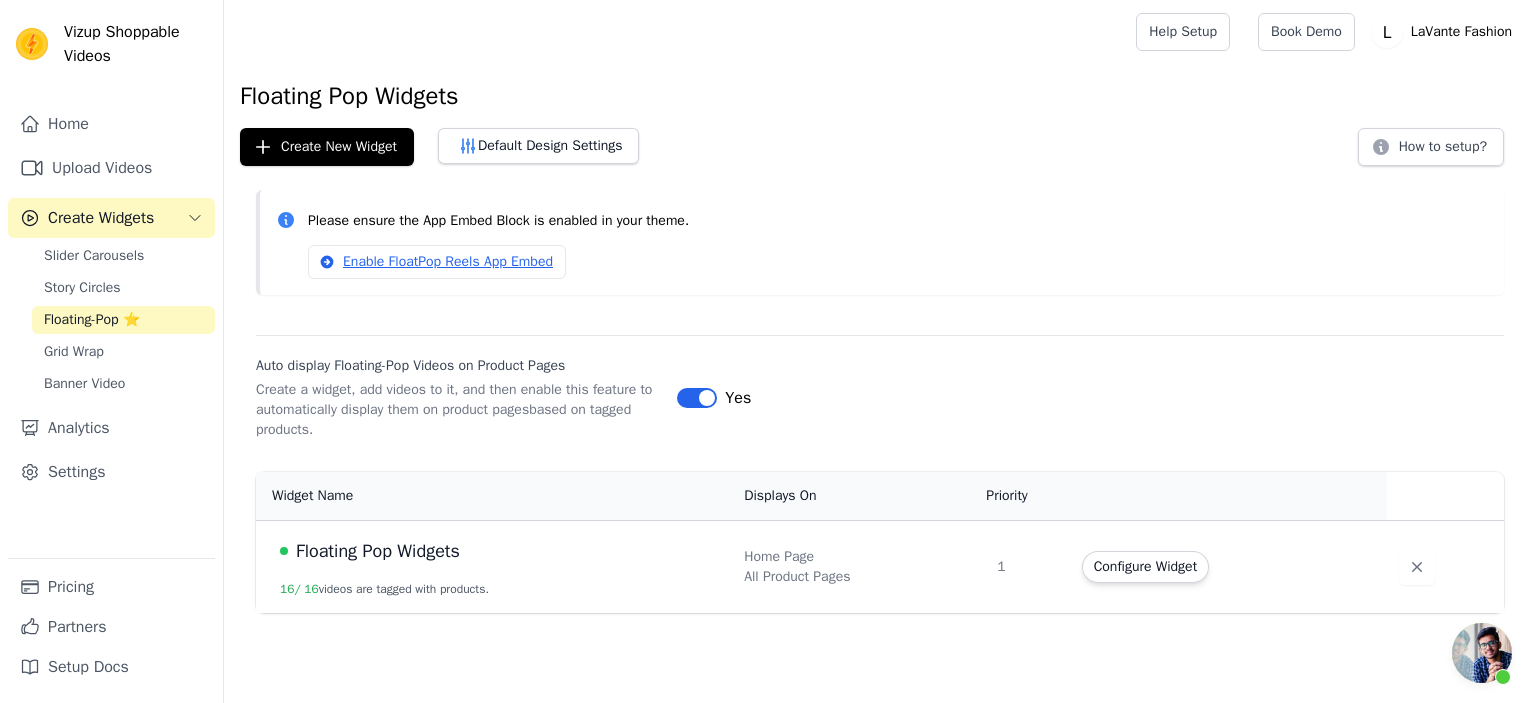 scroll, scrollTop: 178, scrollLeft: 0, axis: vertical 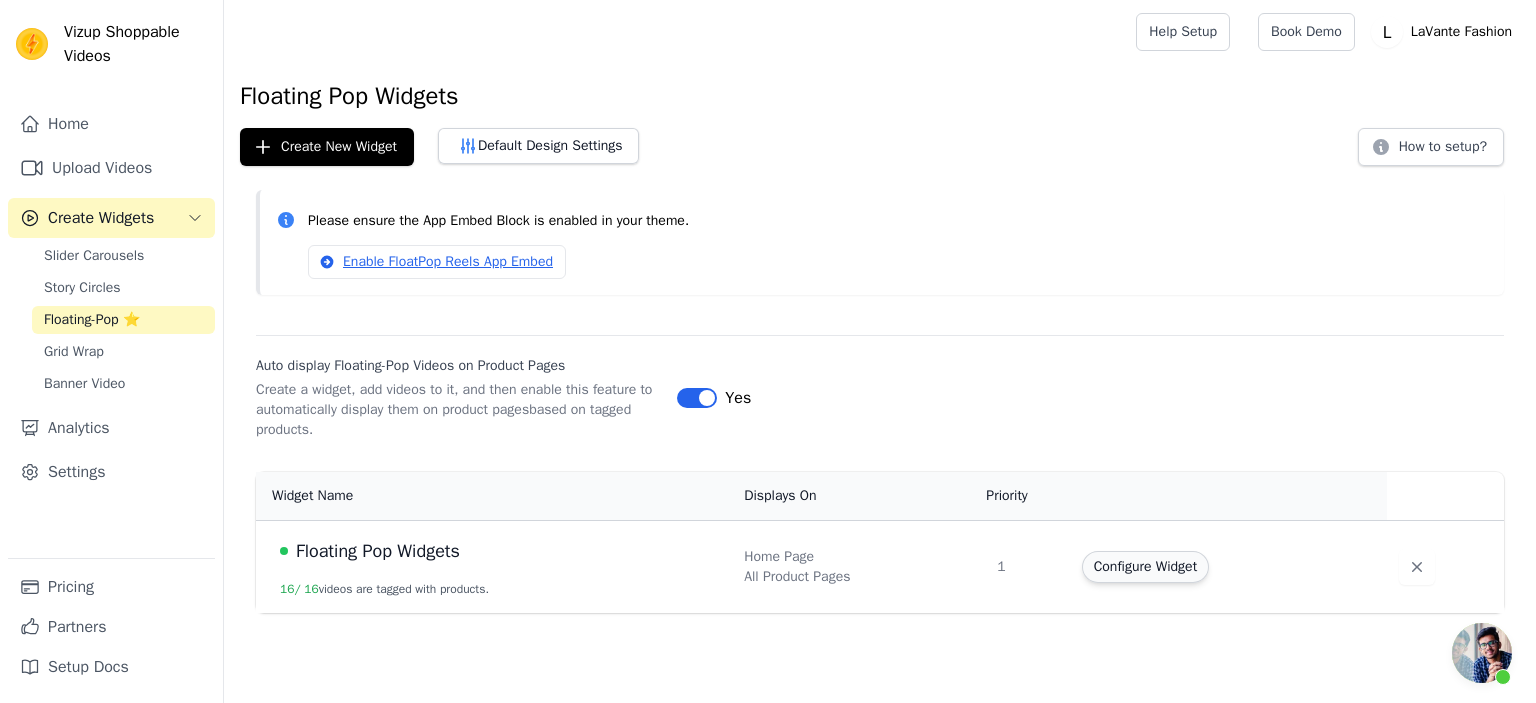 click on "Configure Widget" at bounding box center (1145, 567) 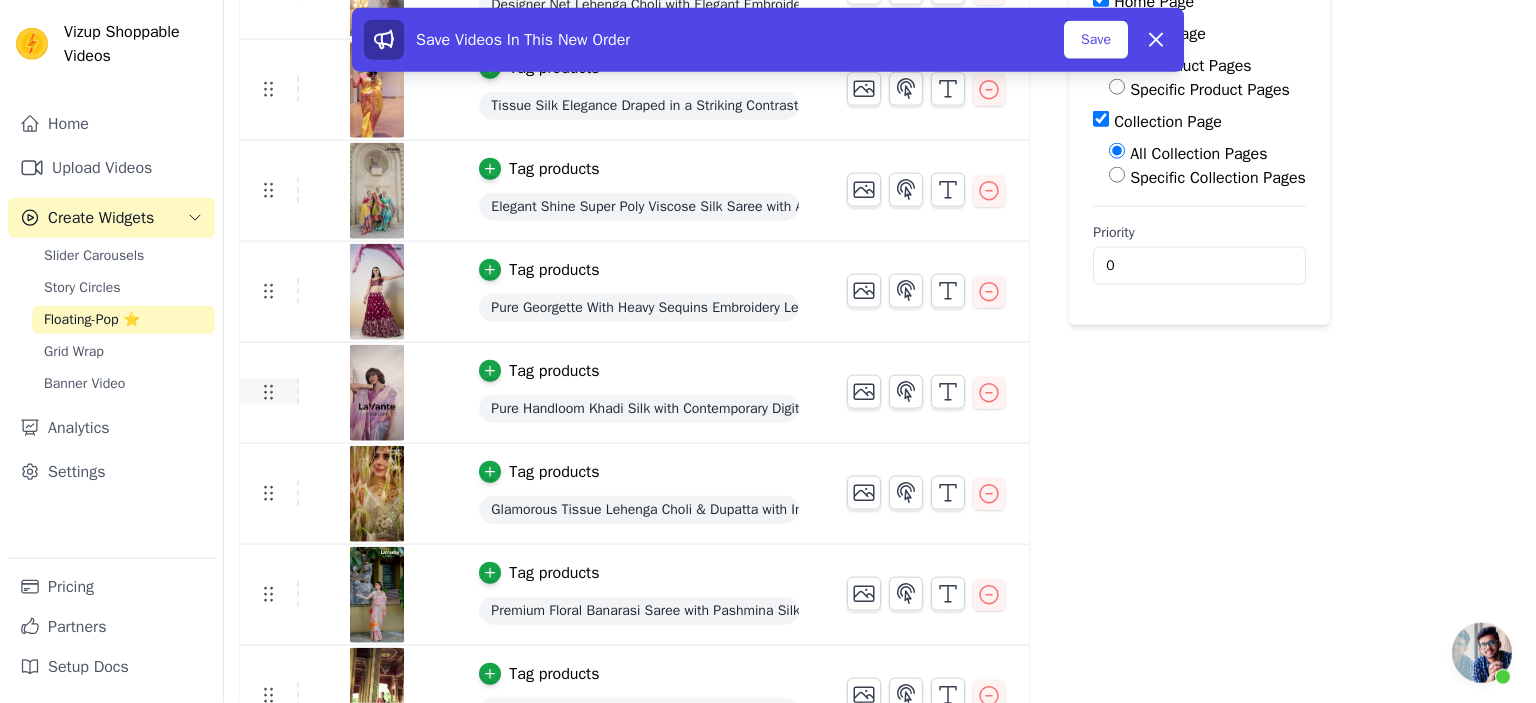 scroll, scrollTop: 316, scrollLeft: 0, axis: vertical 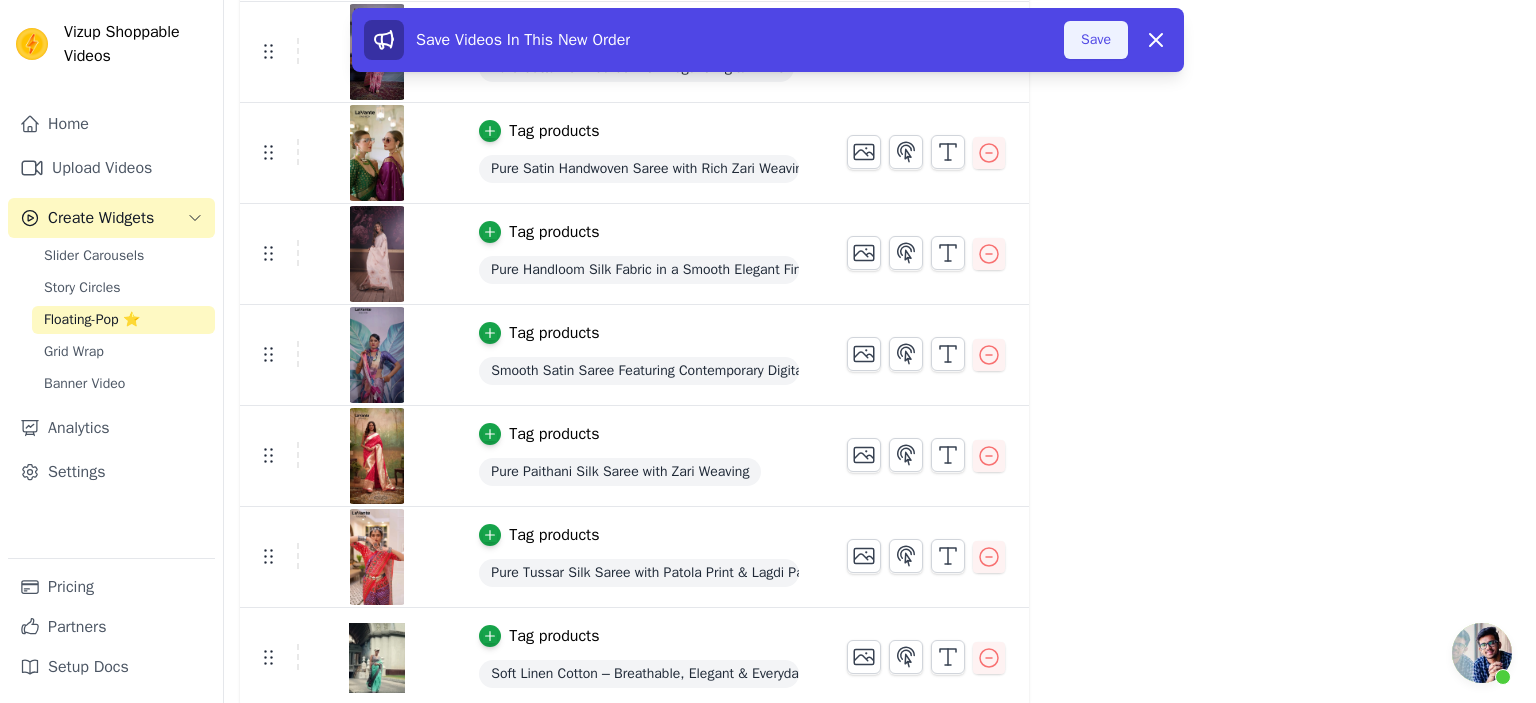 click on "Save" at bounding box center [1096, 40] 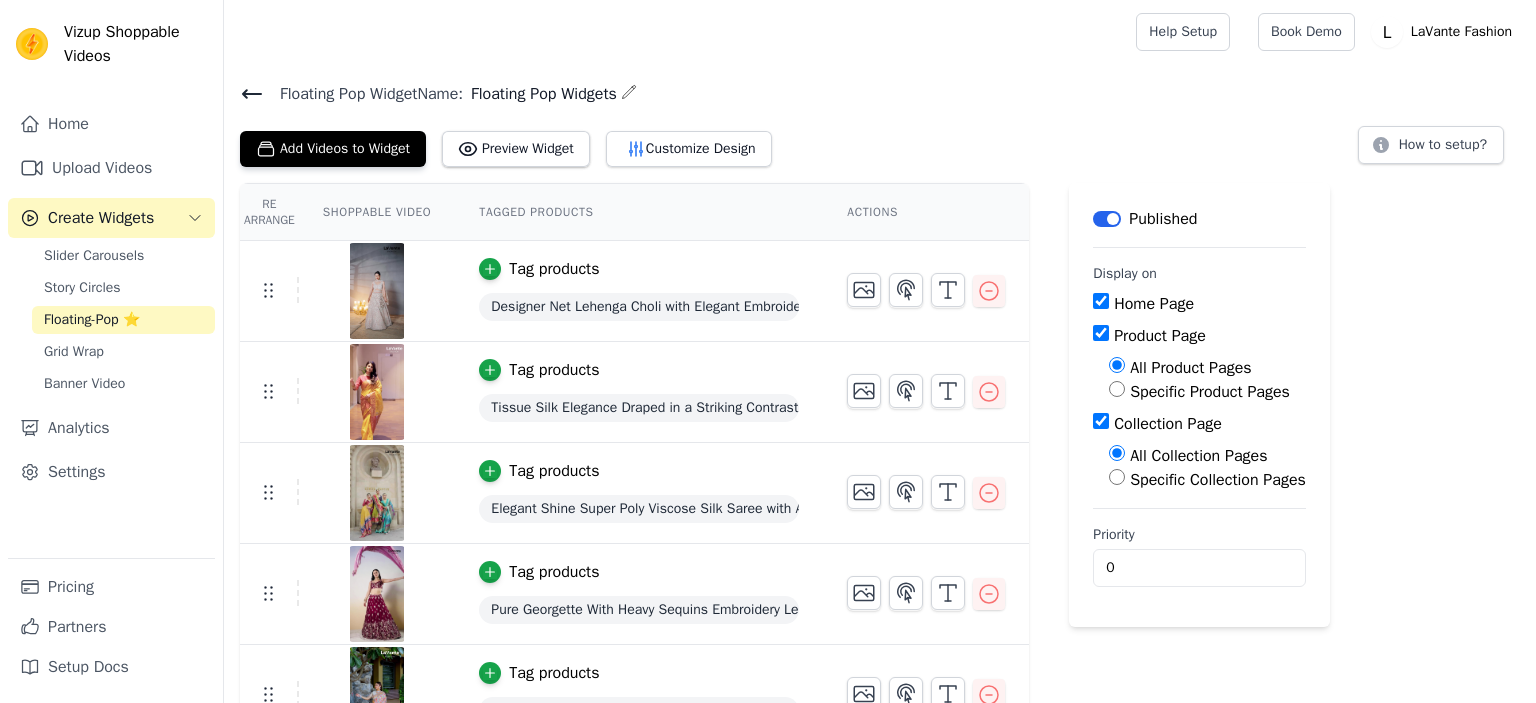 scroll, scrollTop: 1148, scrollLeft: 0, axis: vertical 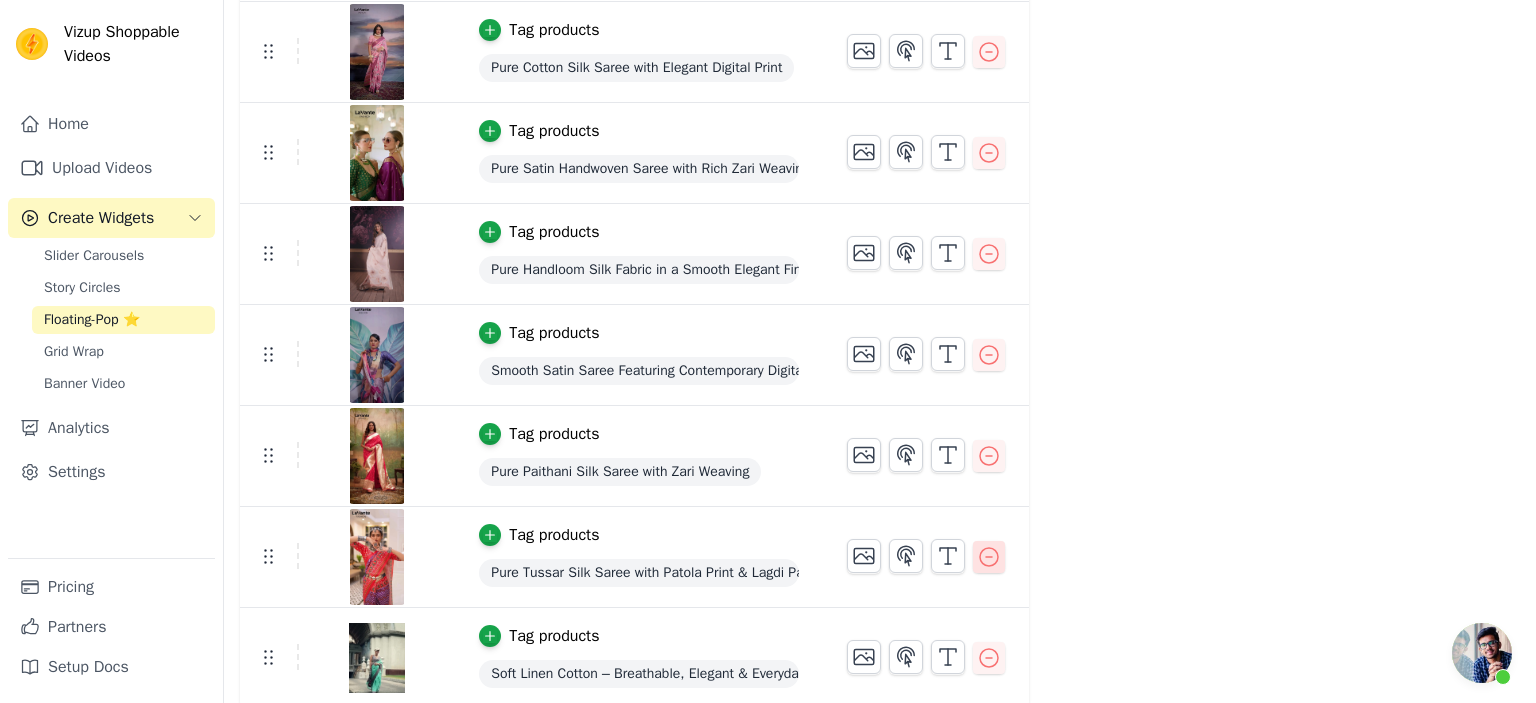 click 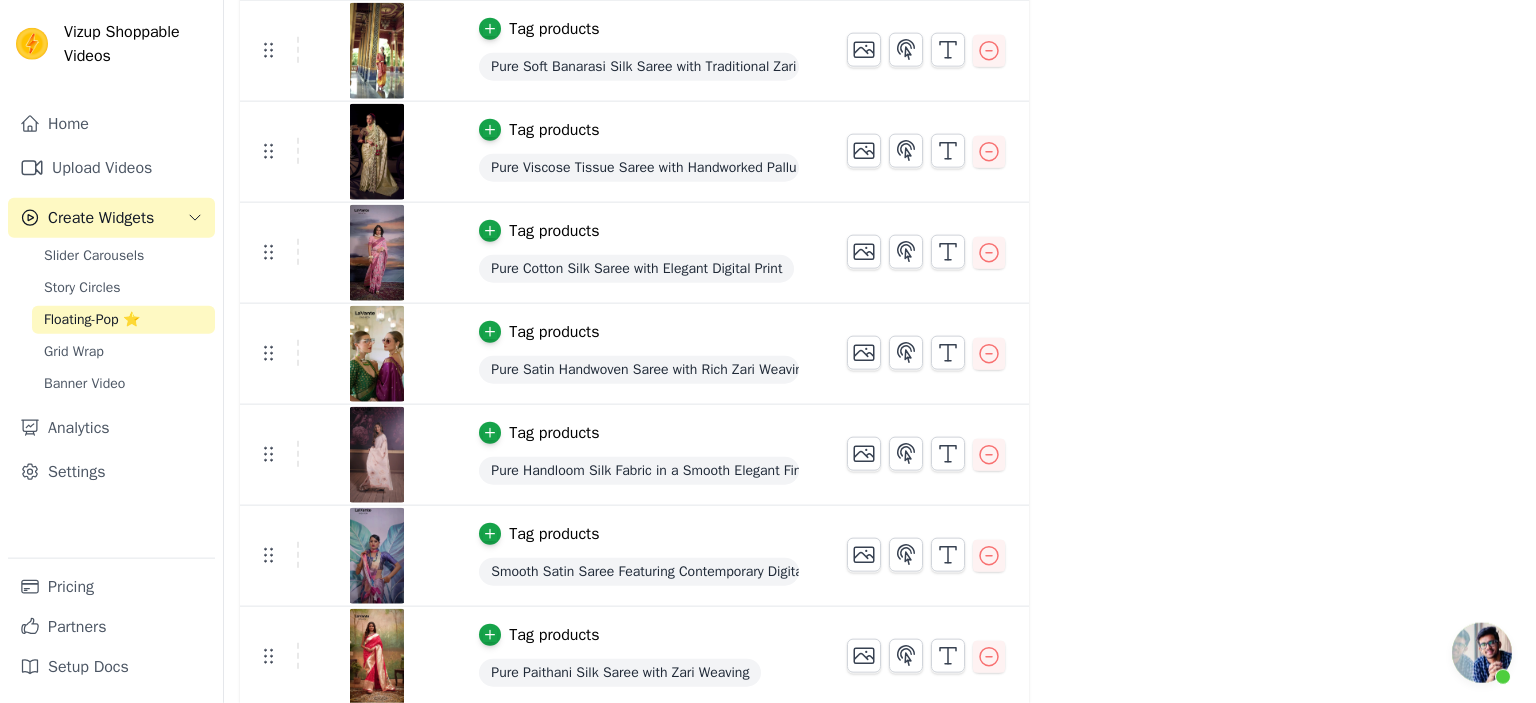 scroll, scrollTop: 1048, scrollLeft: 0, axis: vertical 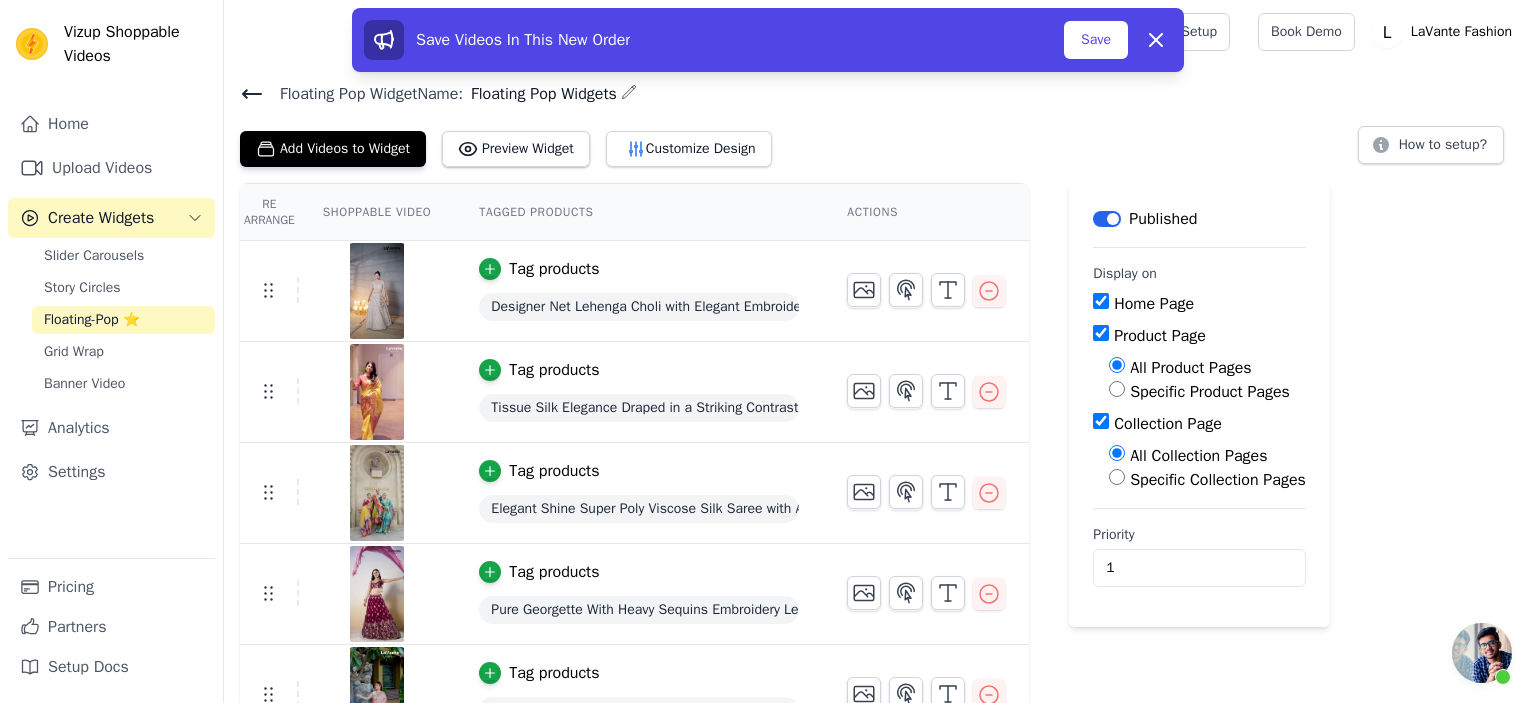 type on "1" 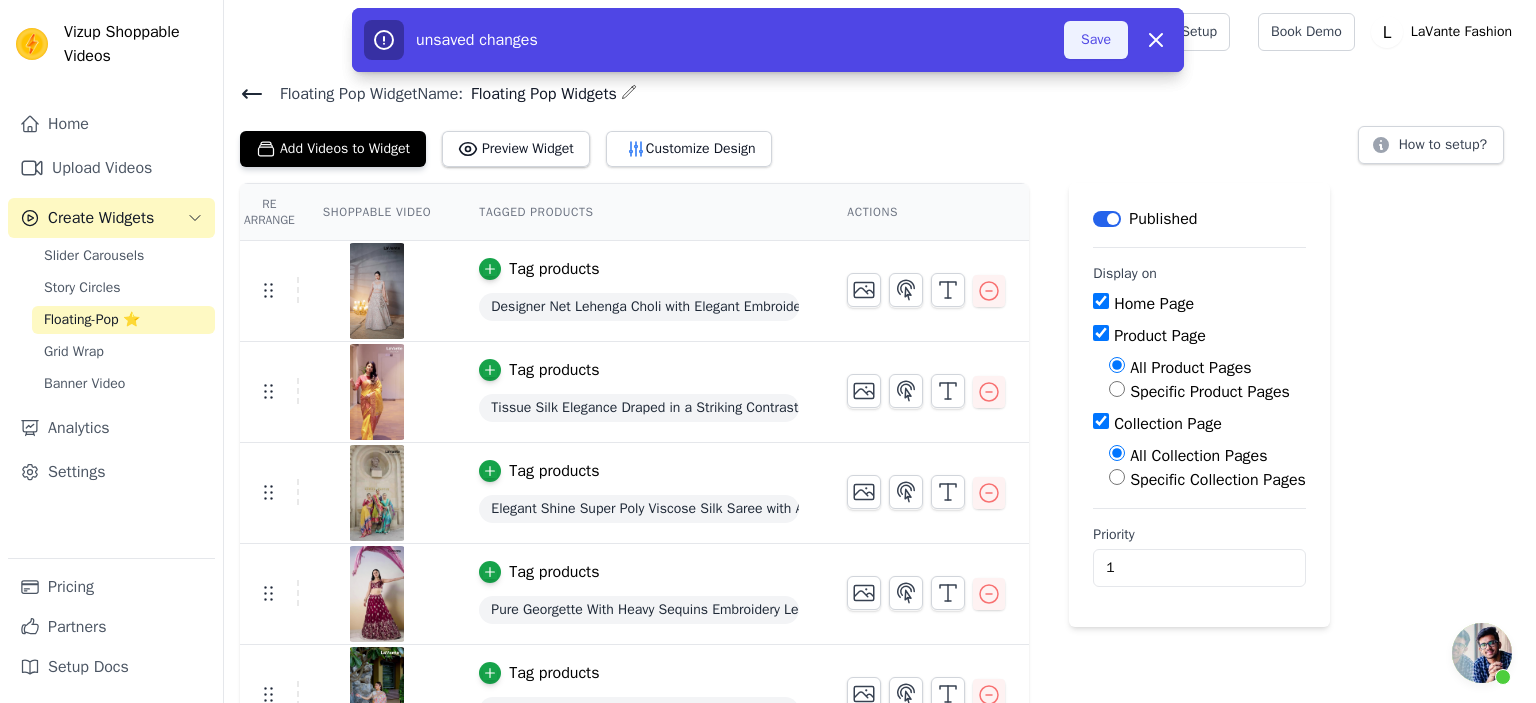 click on "Save" at bounding box center [1096, 40] 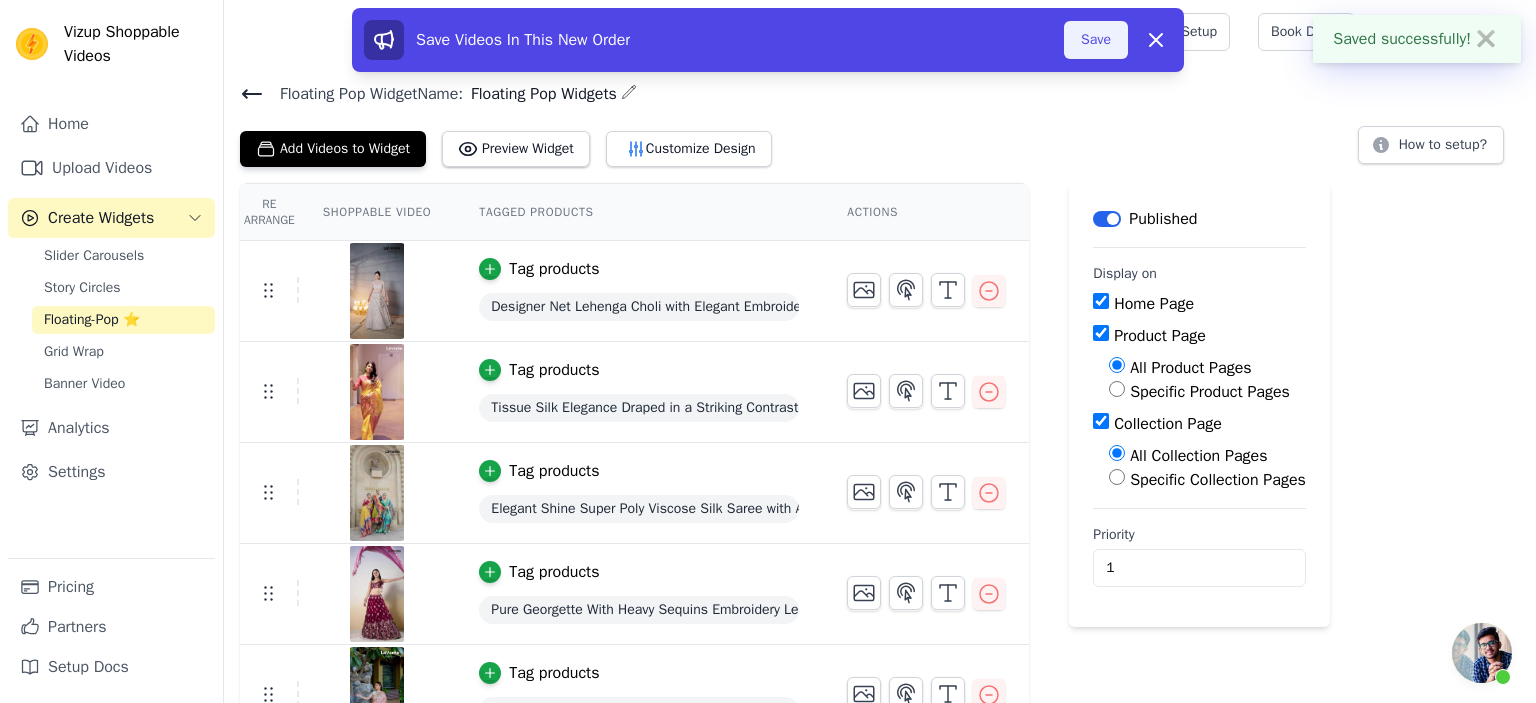 click on "Save" at bounding box center [1096, 40] 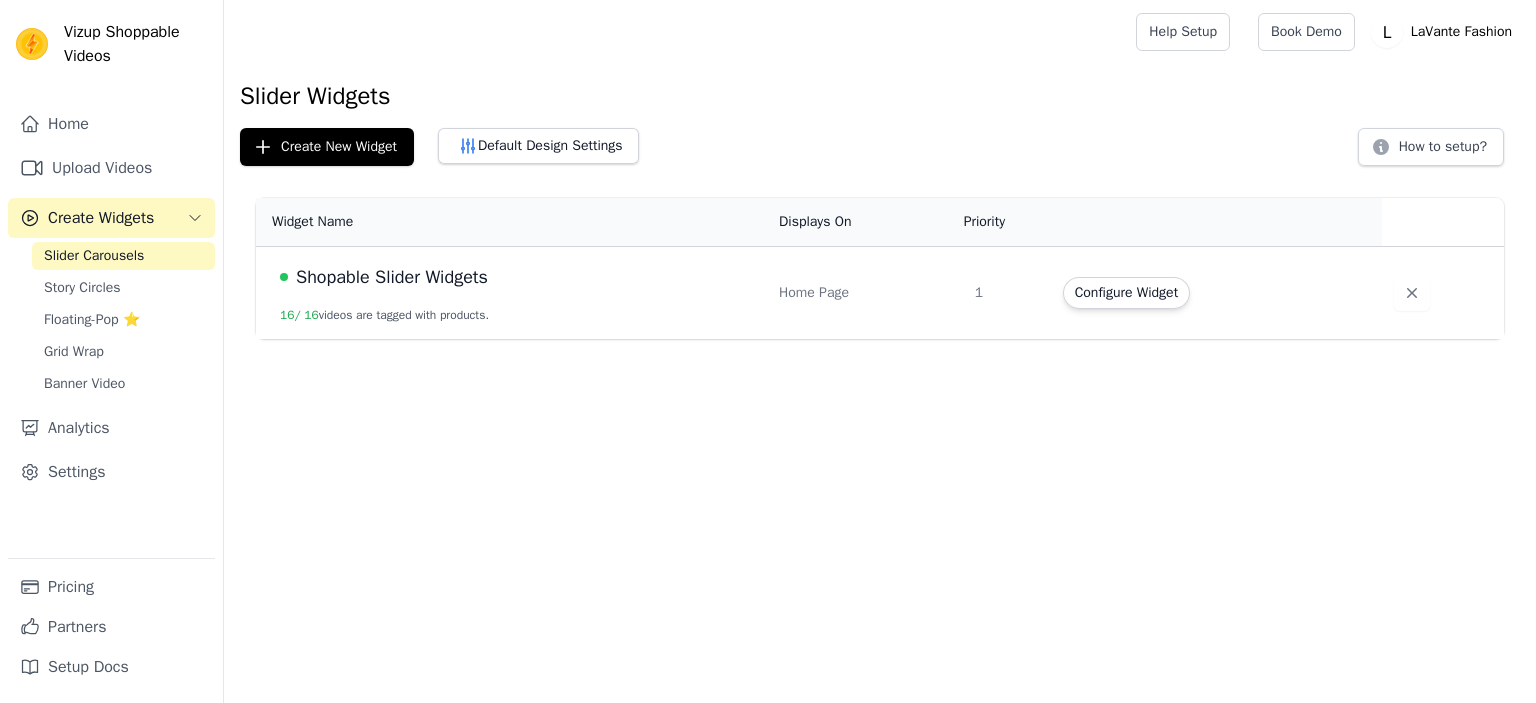 scroll, scrollTop: 0, scrollLeft: 0, axis: both 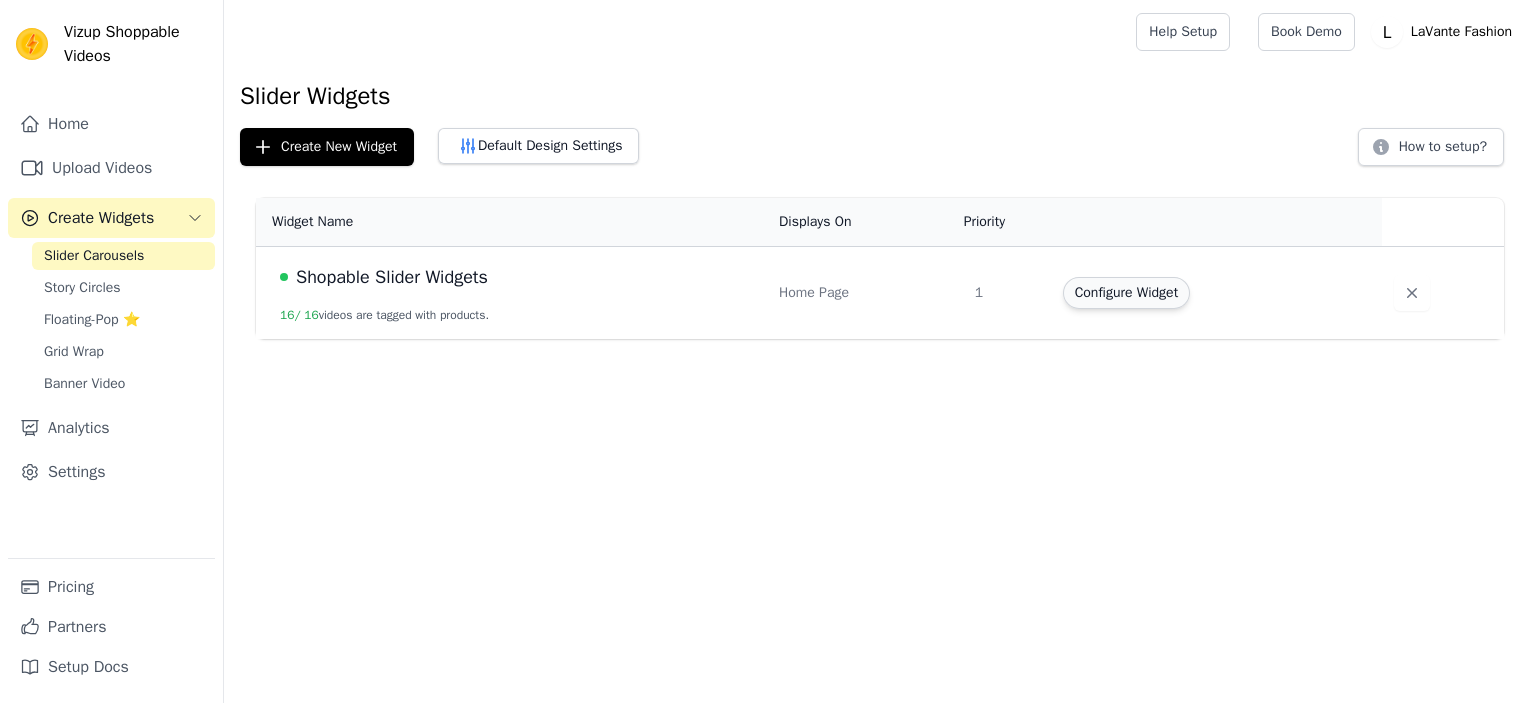 click on "Configure Widget" at bounding box center (1126, 293) 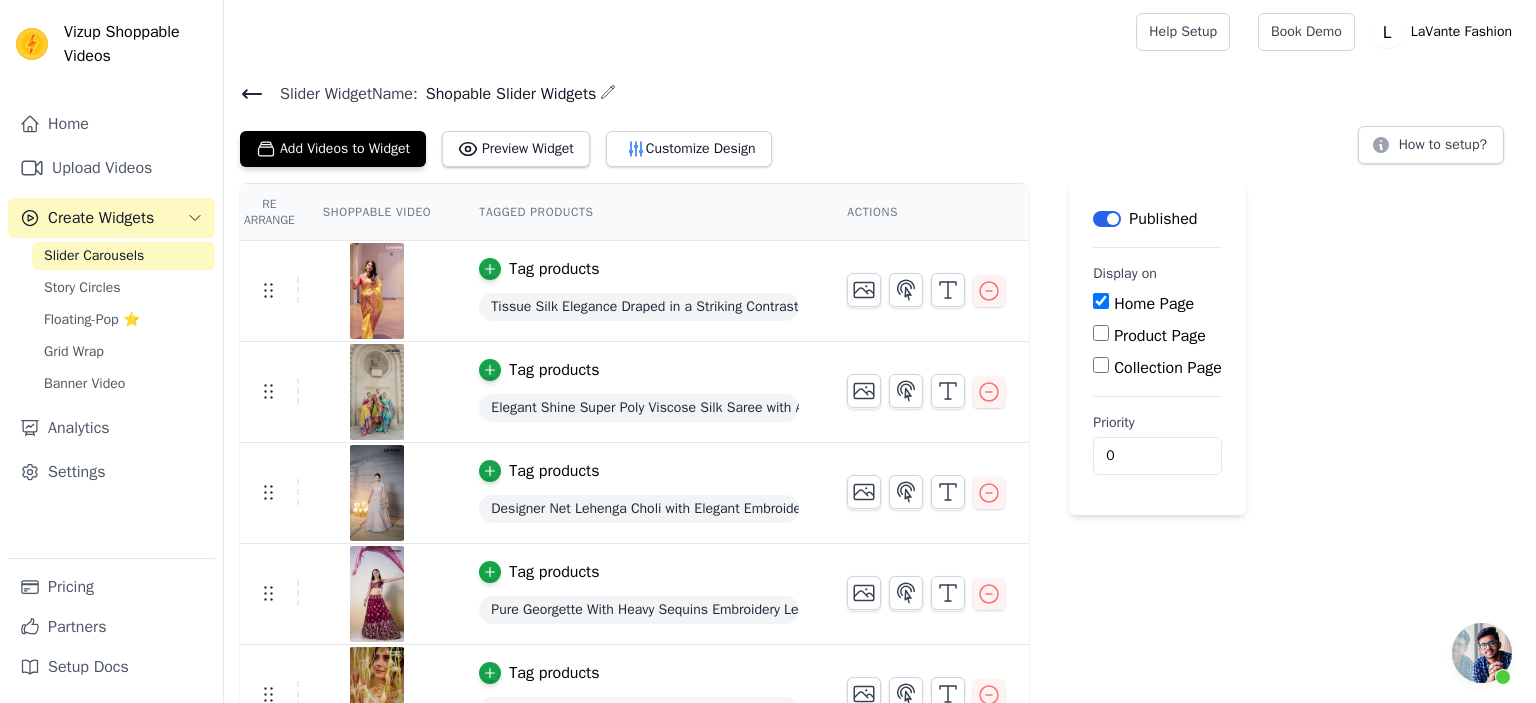 scroll, scrollTop: 178, scrollLeft: 0, axis: vertical 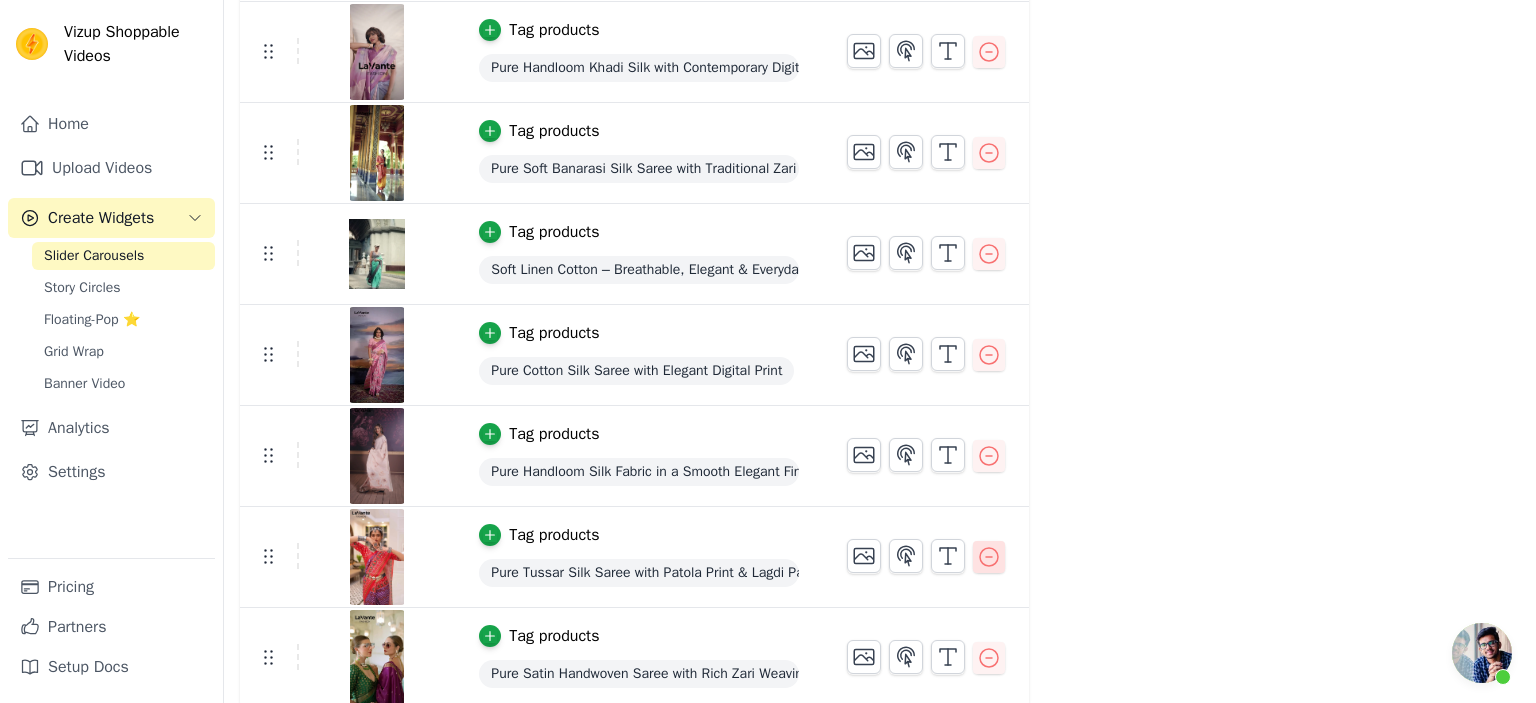 click 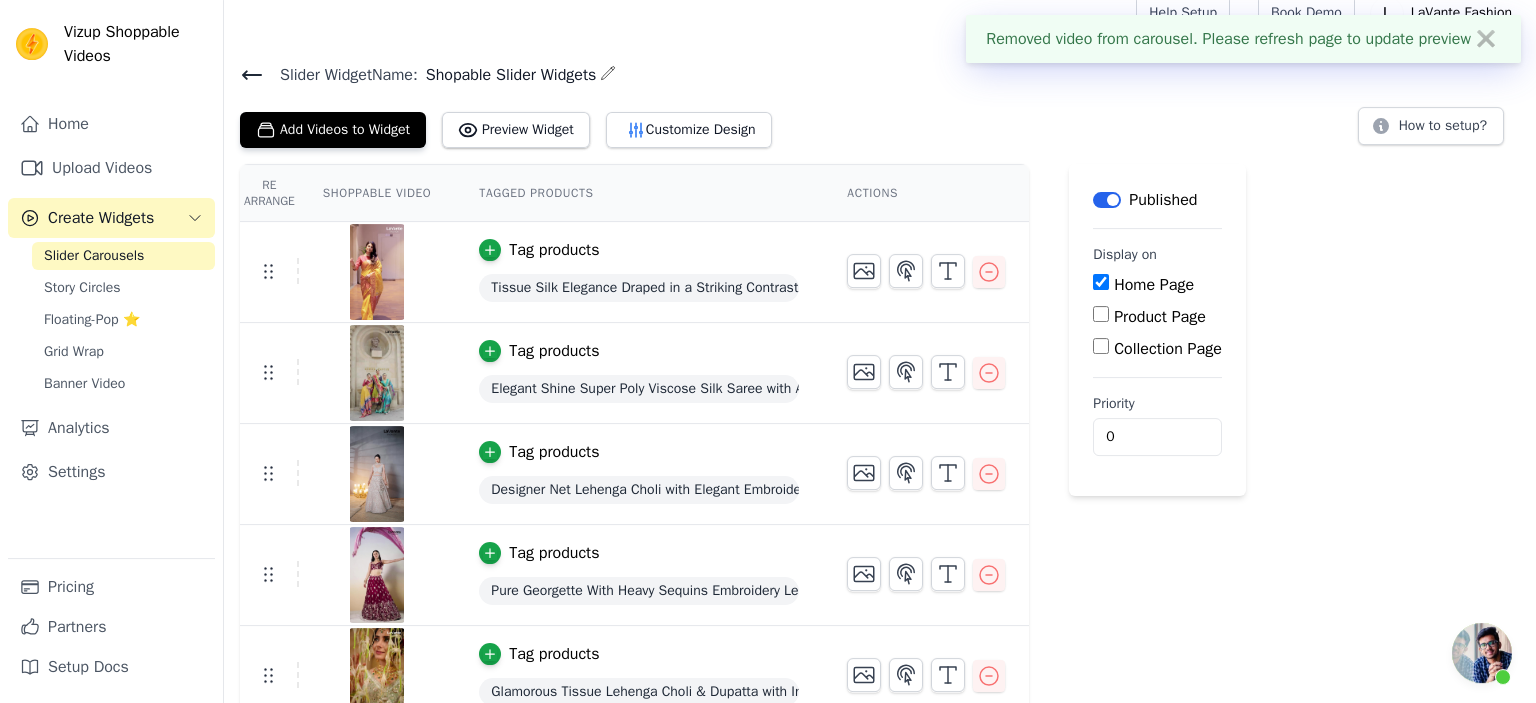 scroll, scrollTop: 0, scrollLeft: 0, axis: both 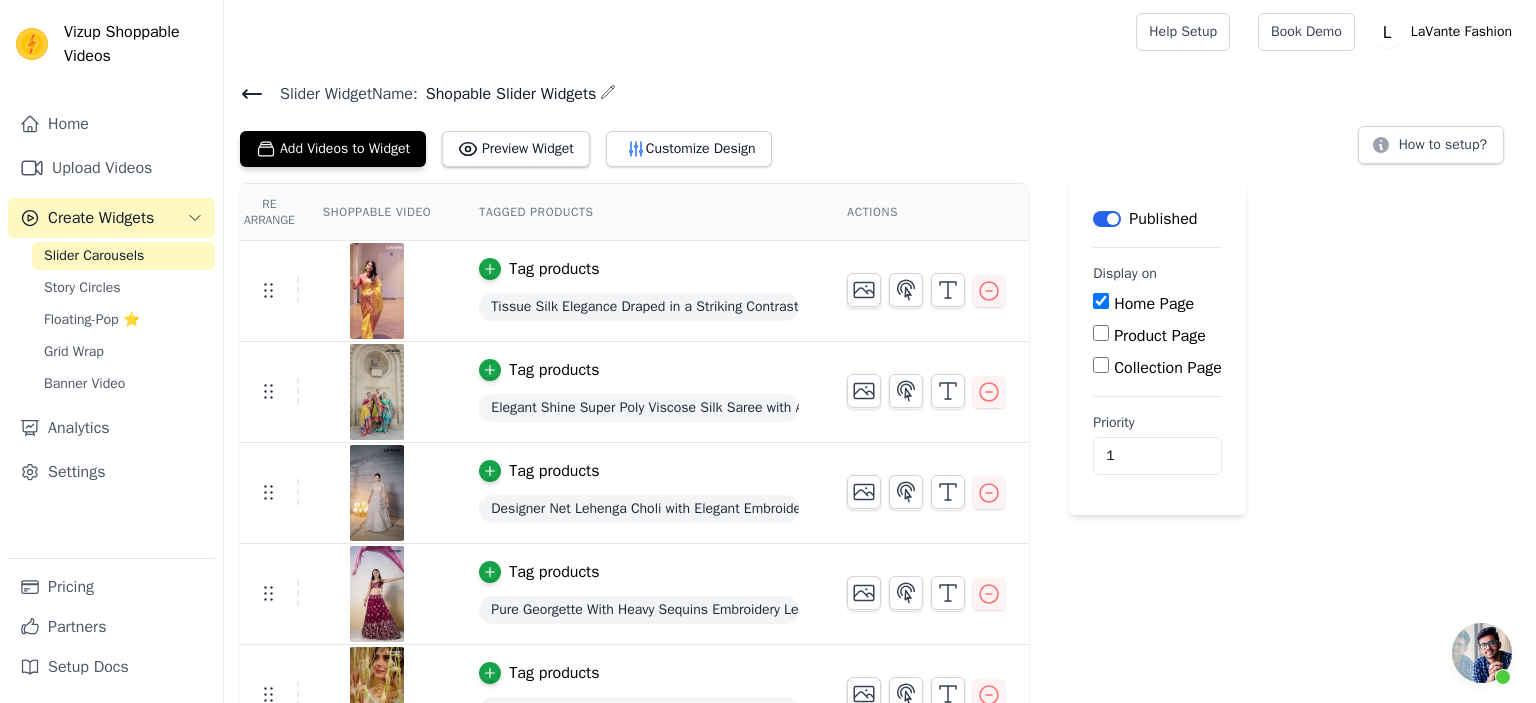 type on "1" 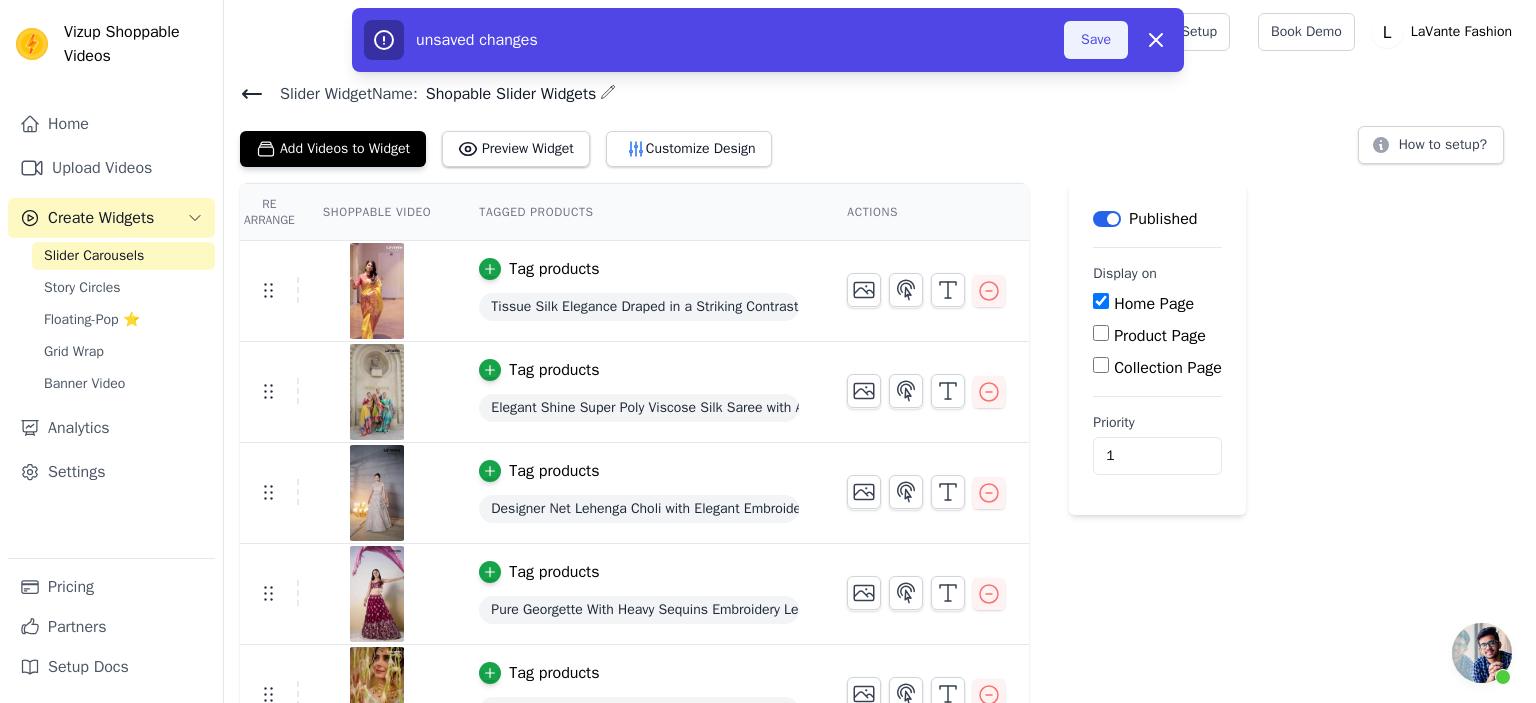 click on "Save" at bounding box center [1096, 40] 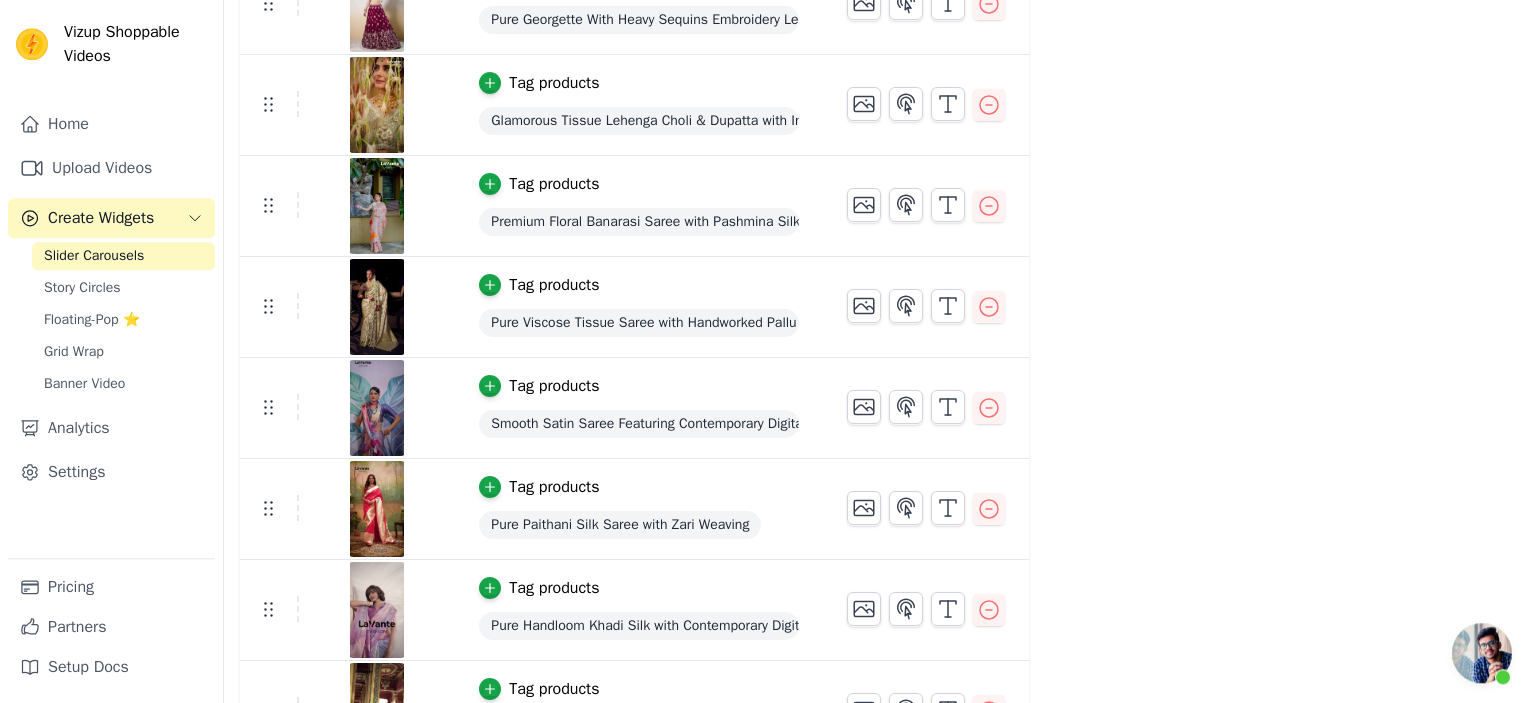 scroll, scrollTop: 633, scrollLeft: 0, axis: vertical 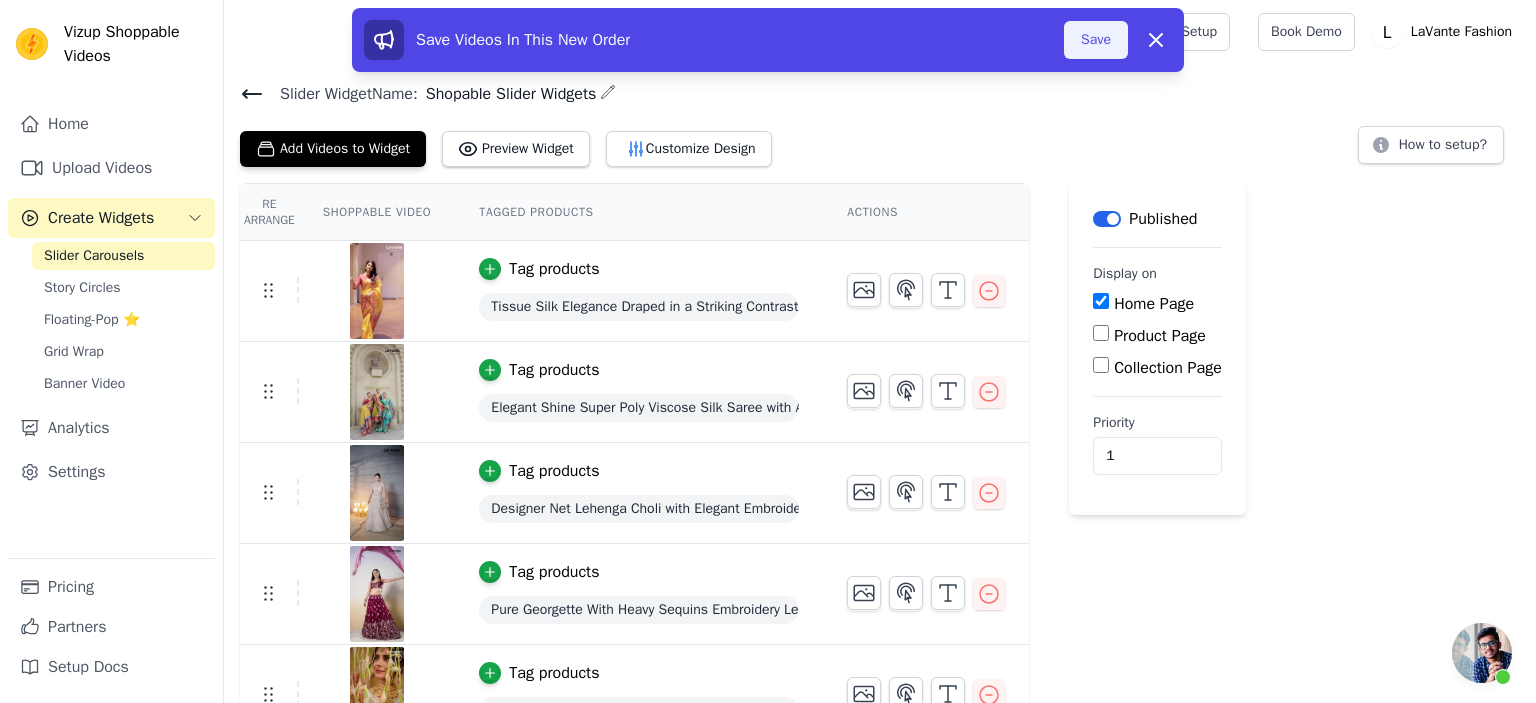 click on "Save" at bounding box center (1096, 40) 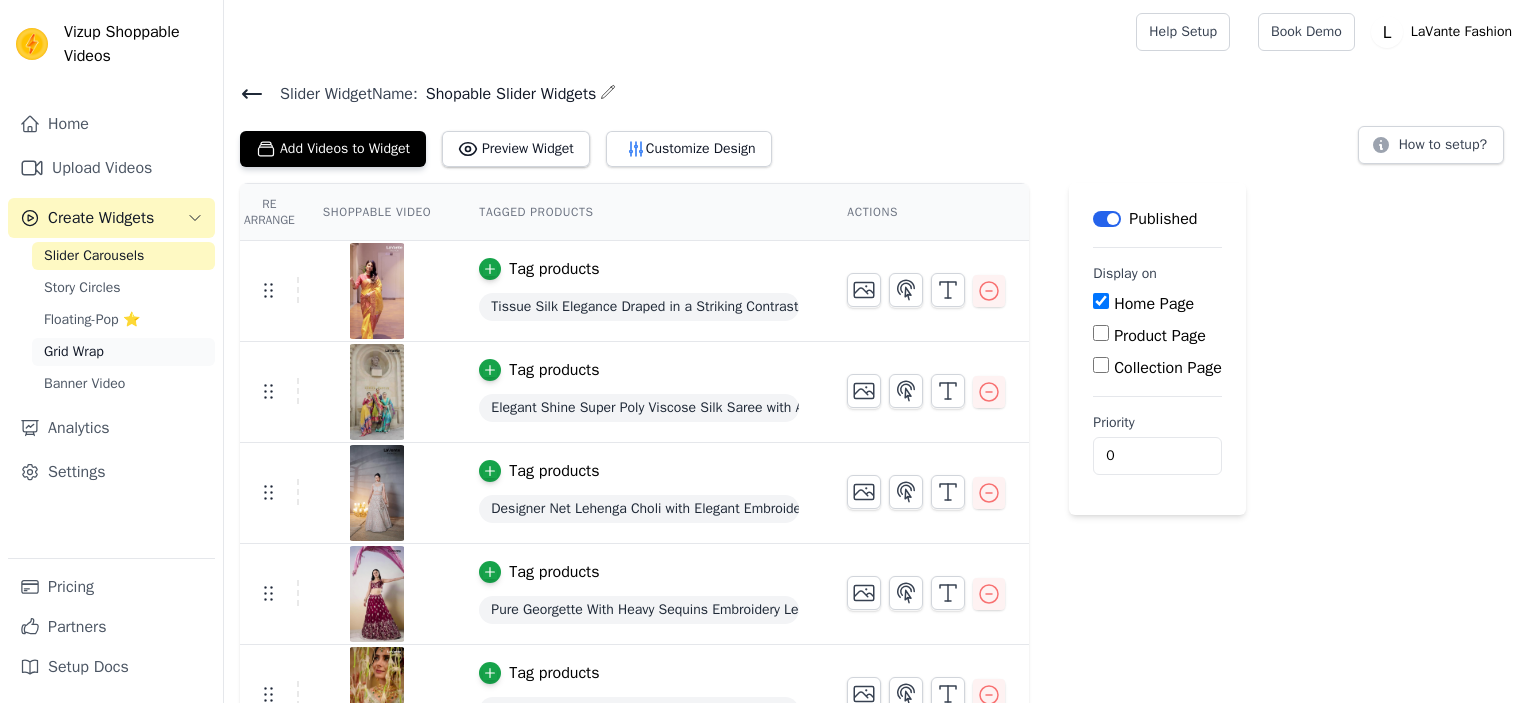 scroll, scrollTop: 0, scrollLeft: 0, axis: both 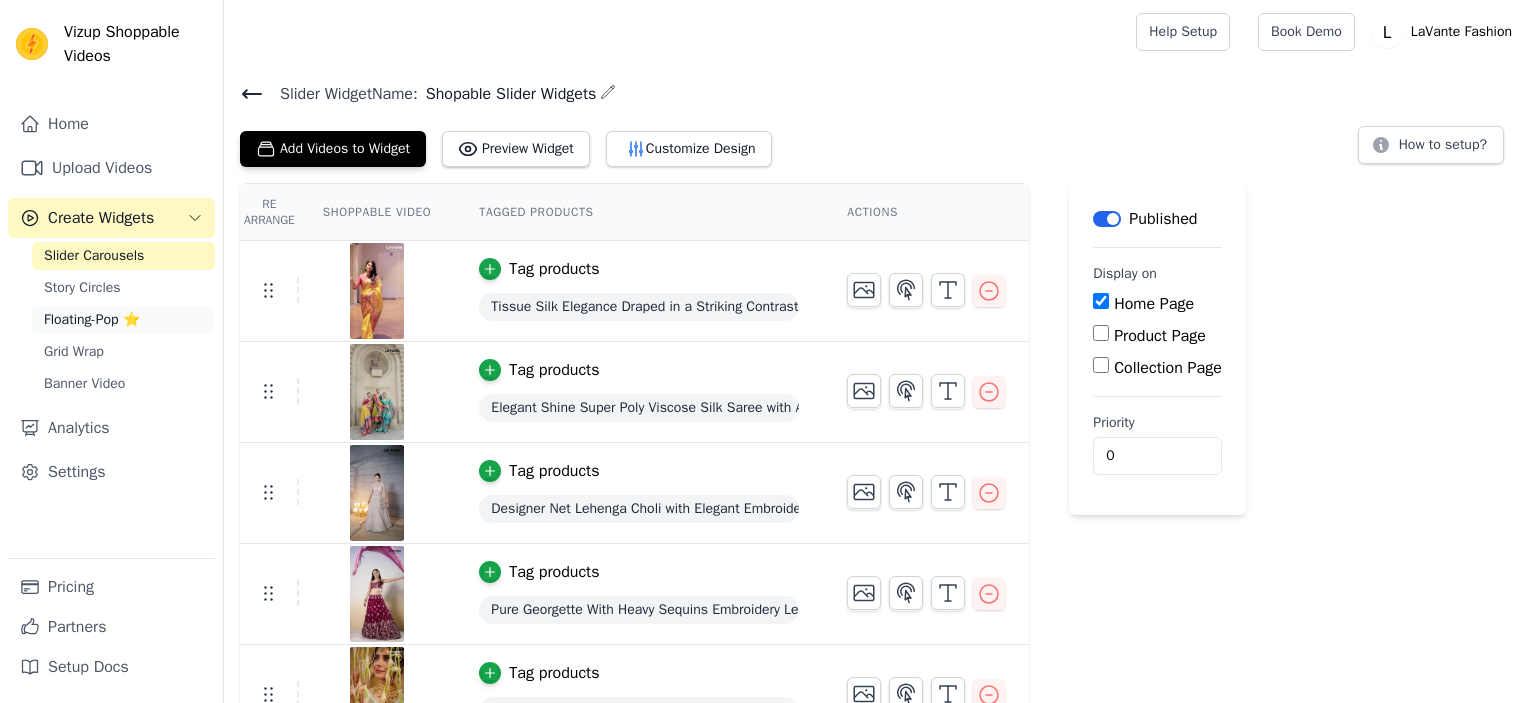 click on "Floating-Pop ⭐" at bounding box center [92, 320] 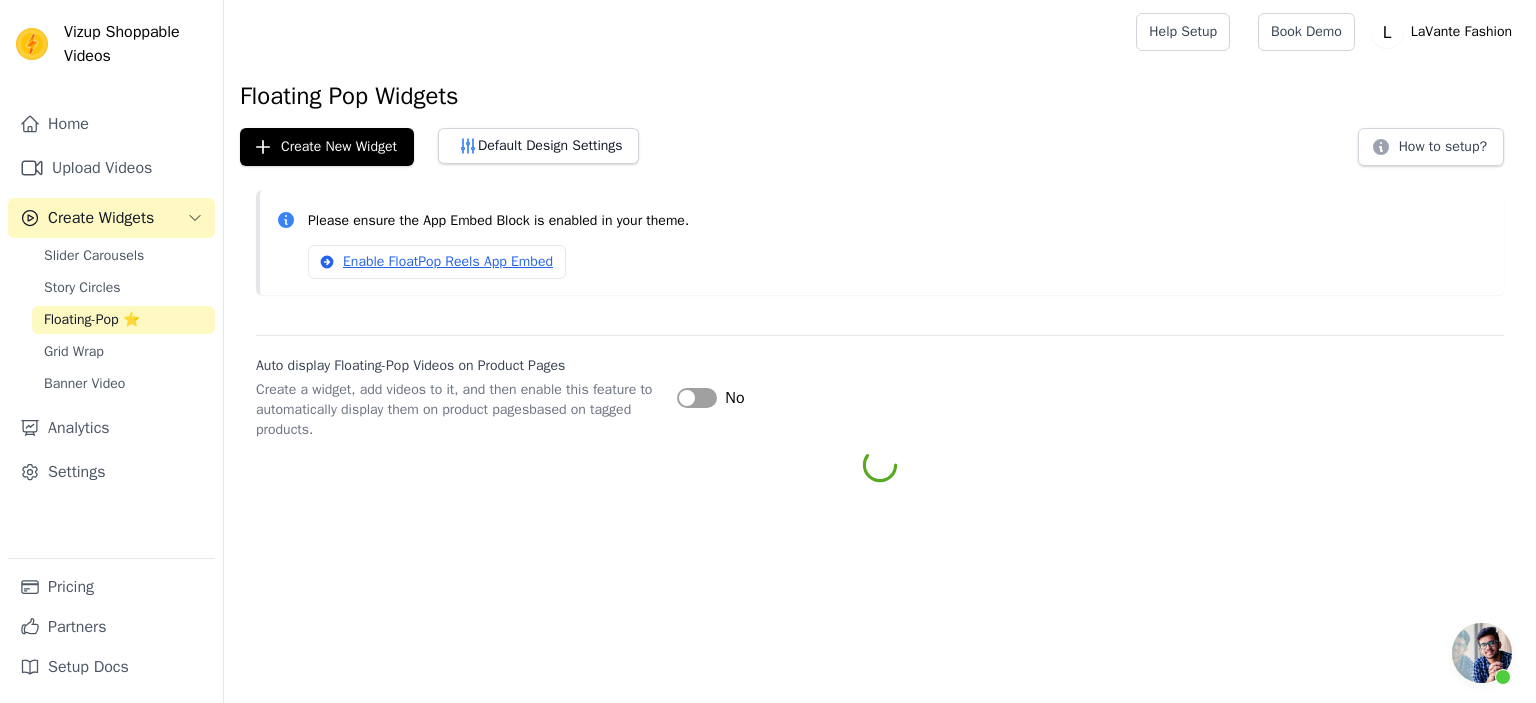 scroll, scrollTop: 178, scrollLeft: 0, axis: vertical 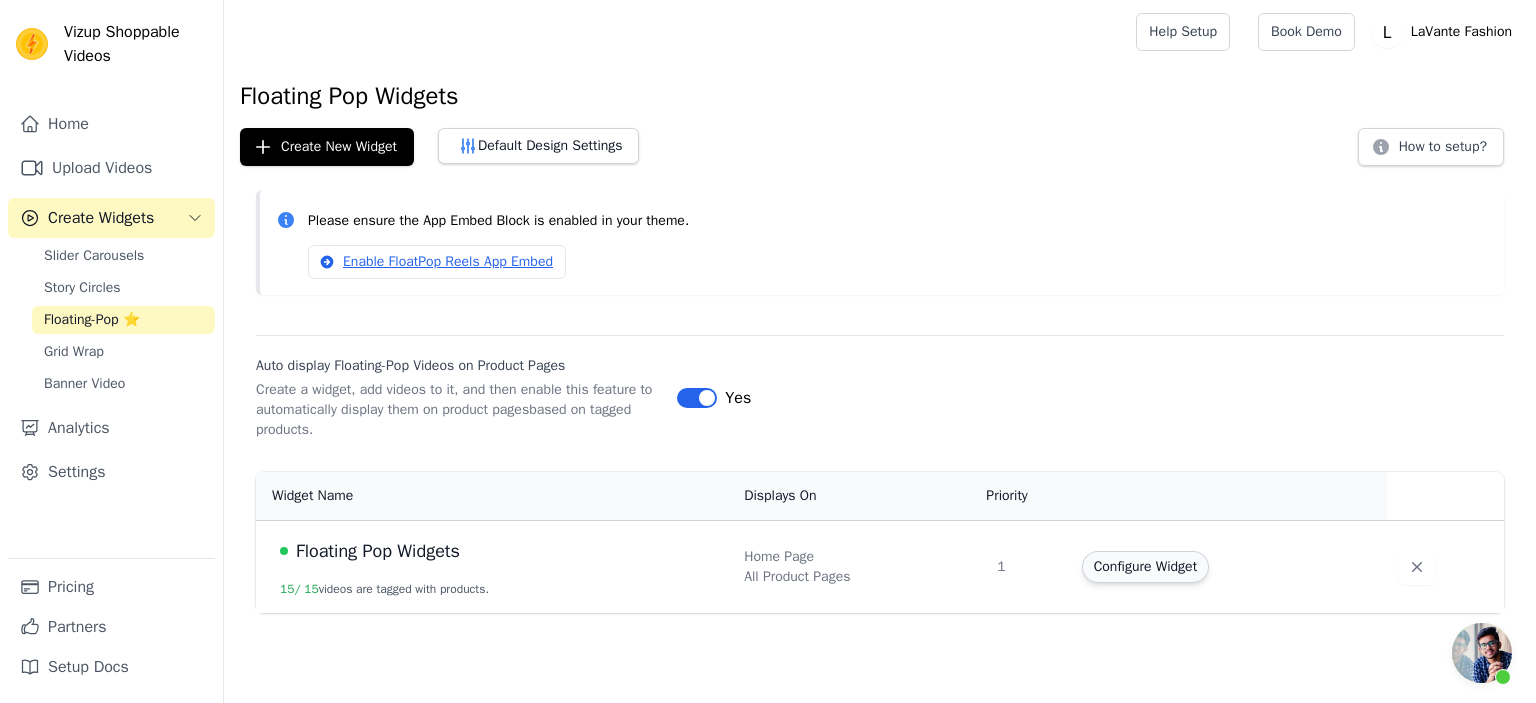 click on "Configure Widget" at bounding box center [1145, 567] 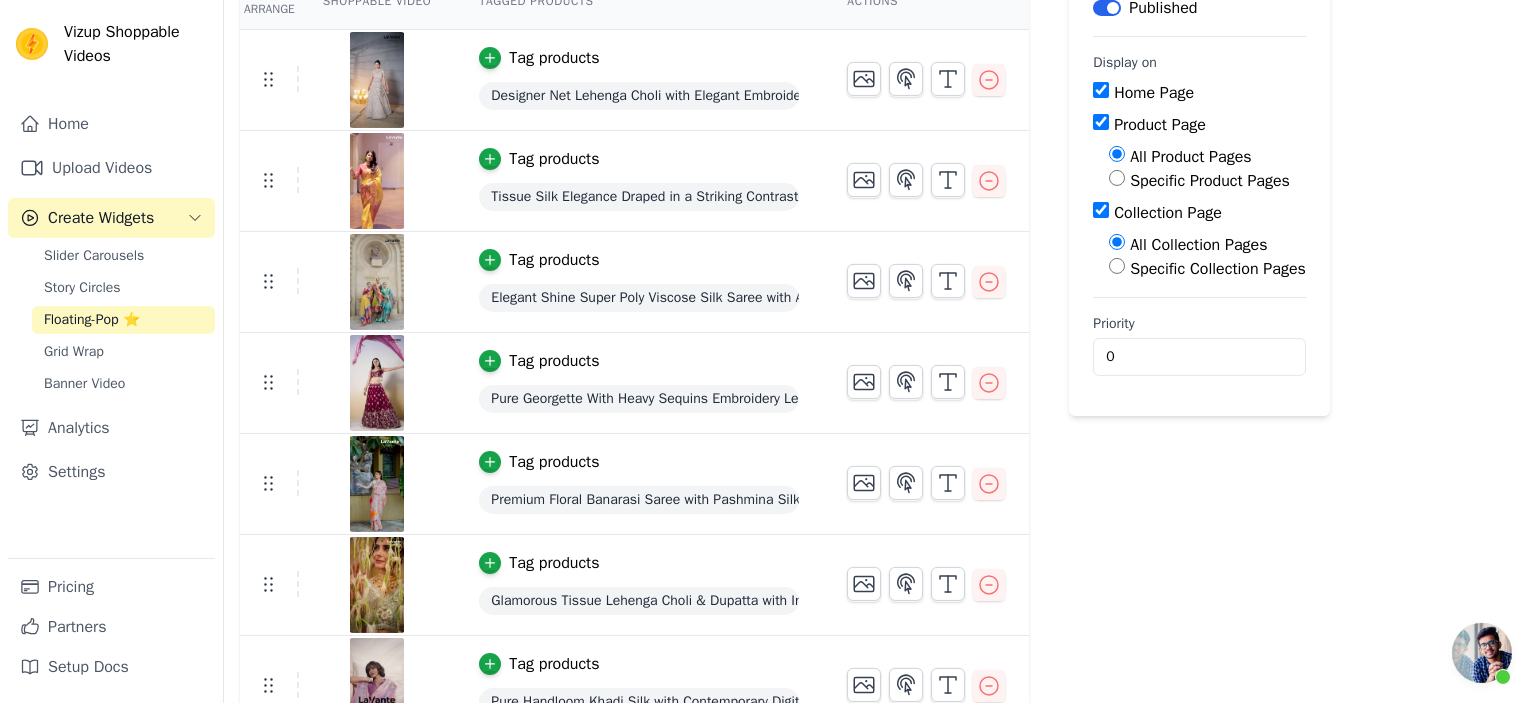 scroll, scrollTop: 0, scrollLeft: 0, axis: both 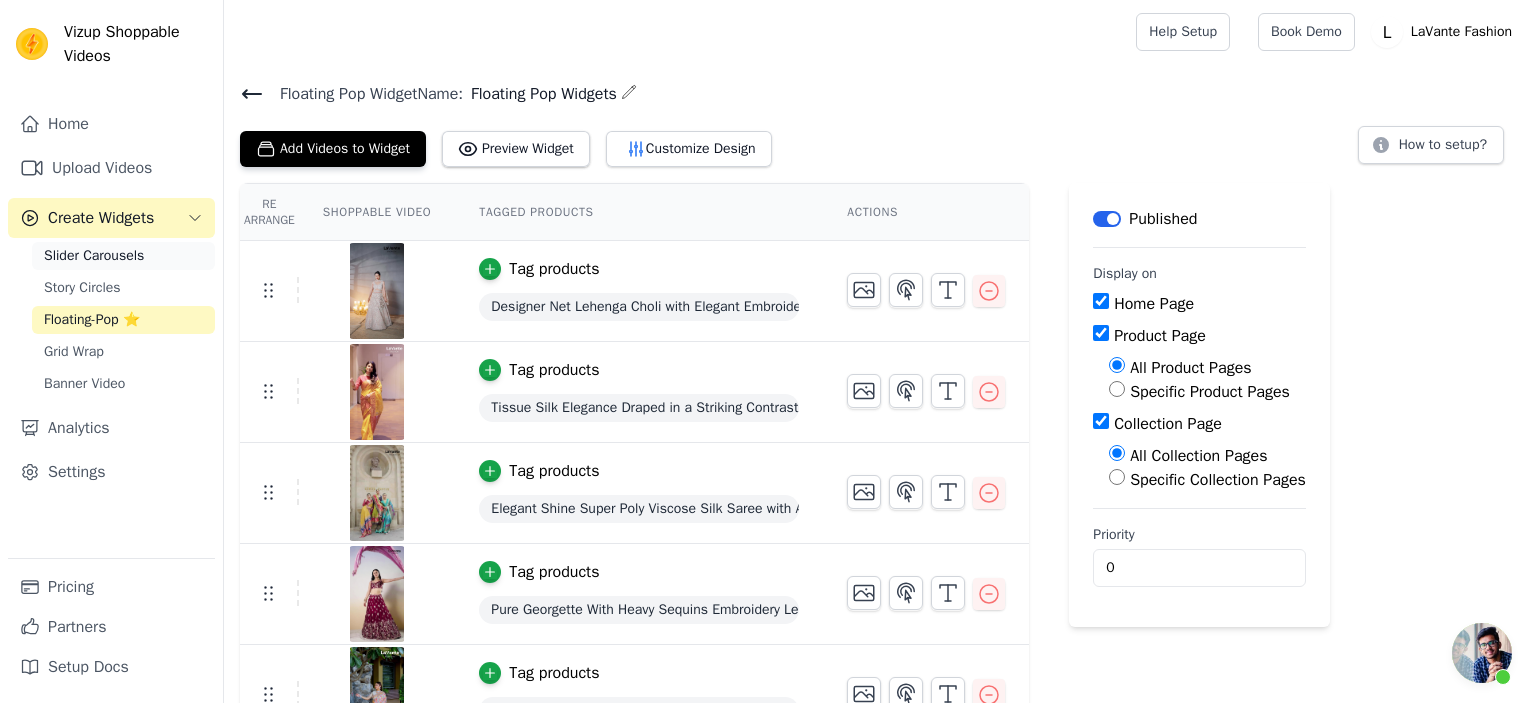 click on "Slider Carousels" at bounding box center [94, 256] 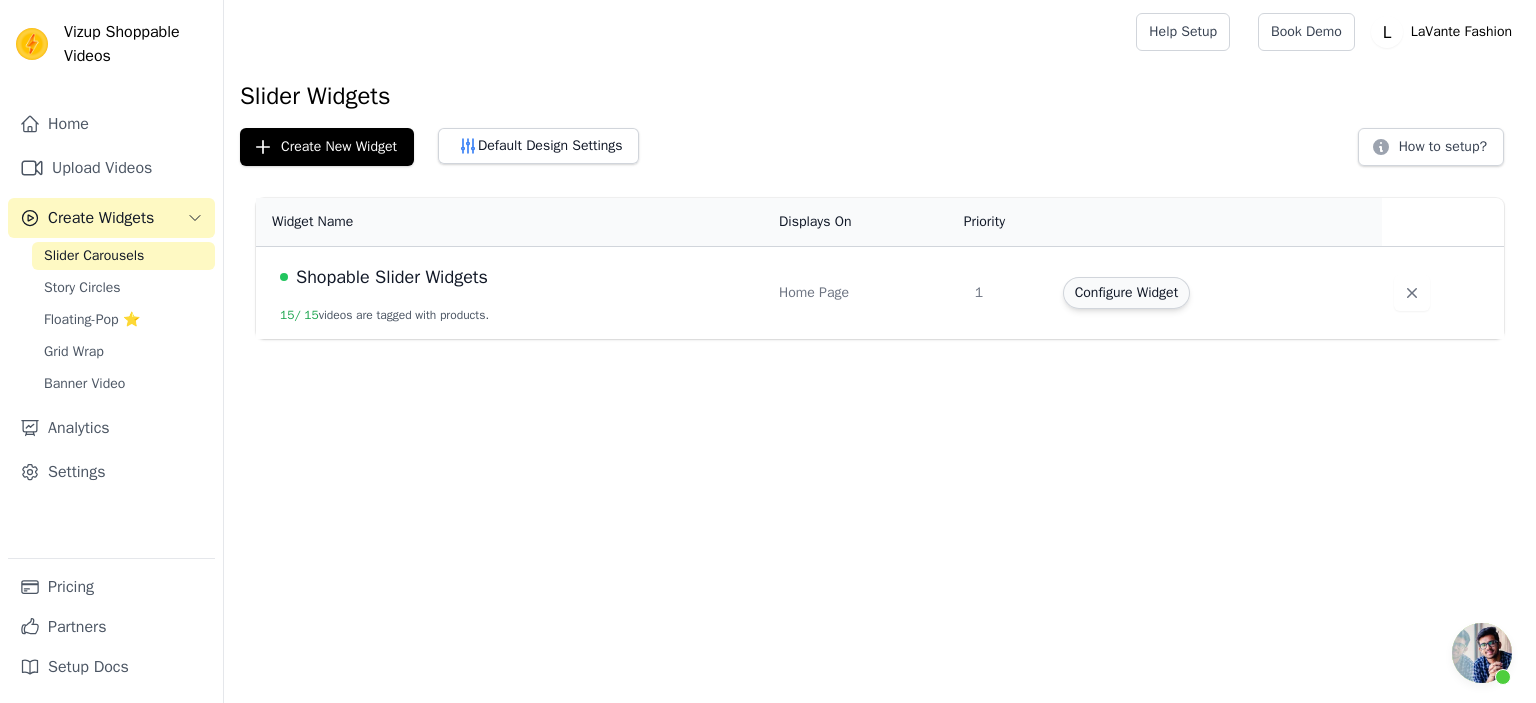 click on "Configure Widget" at bounding box center [1126, 293] 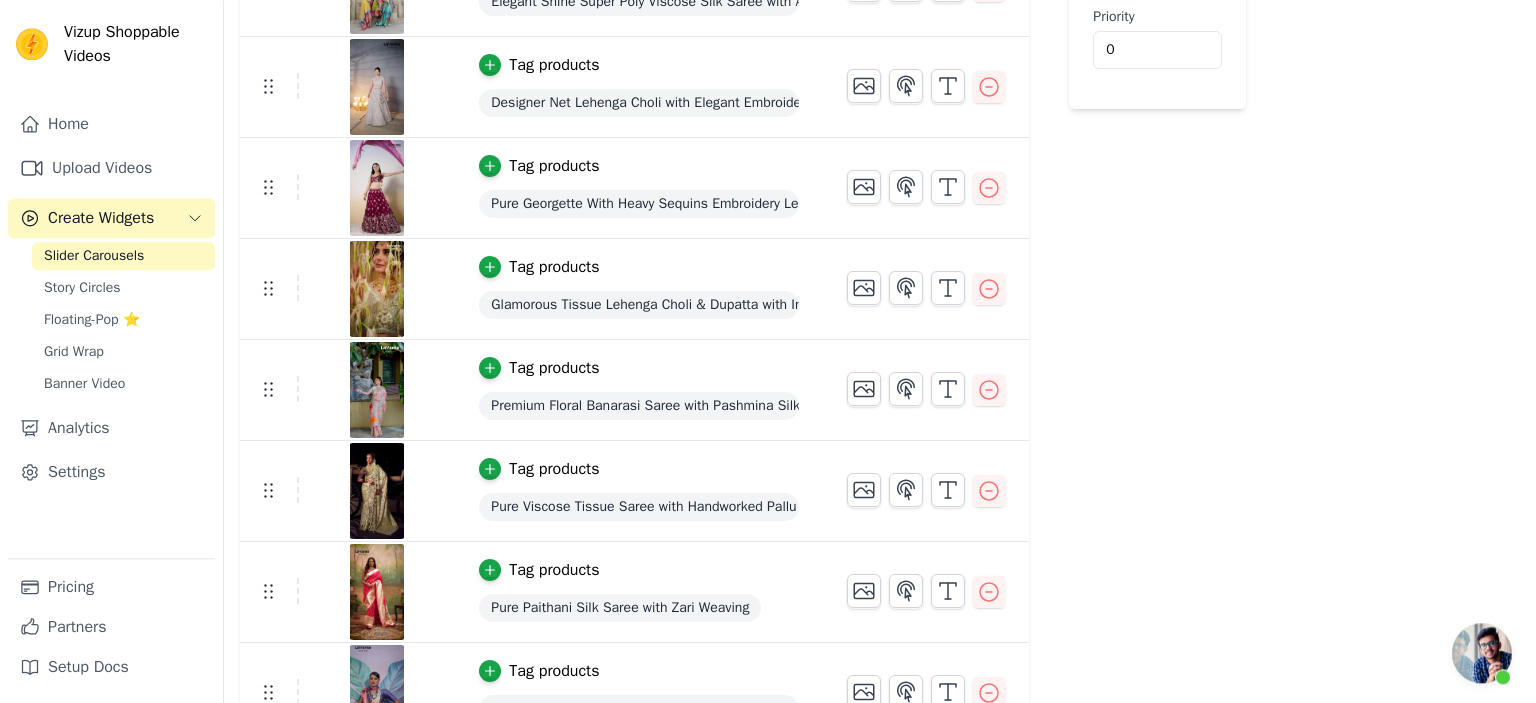 scroll, scrollTop: 0, scrollLeft: 0, axis: both 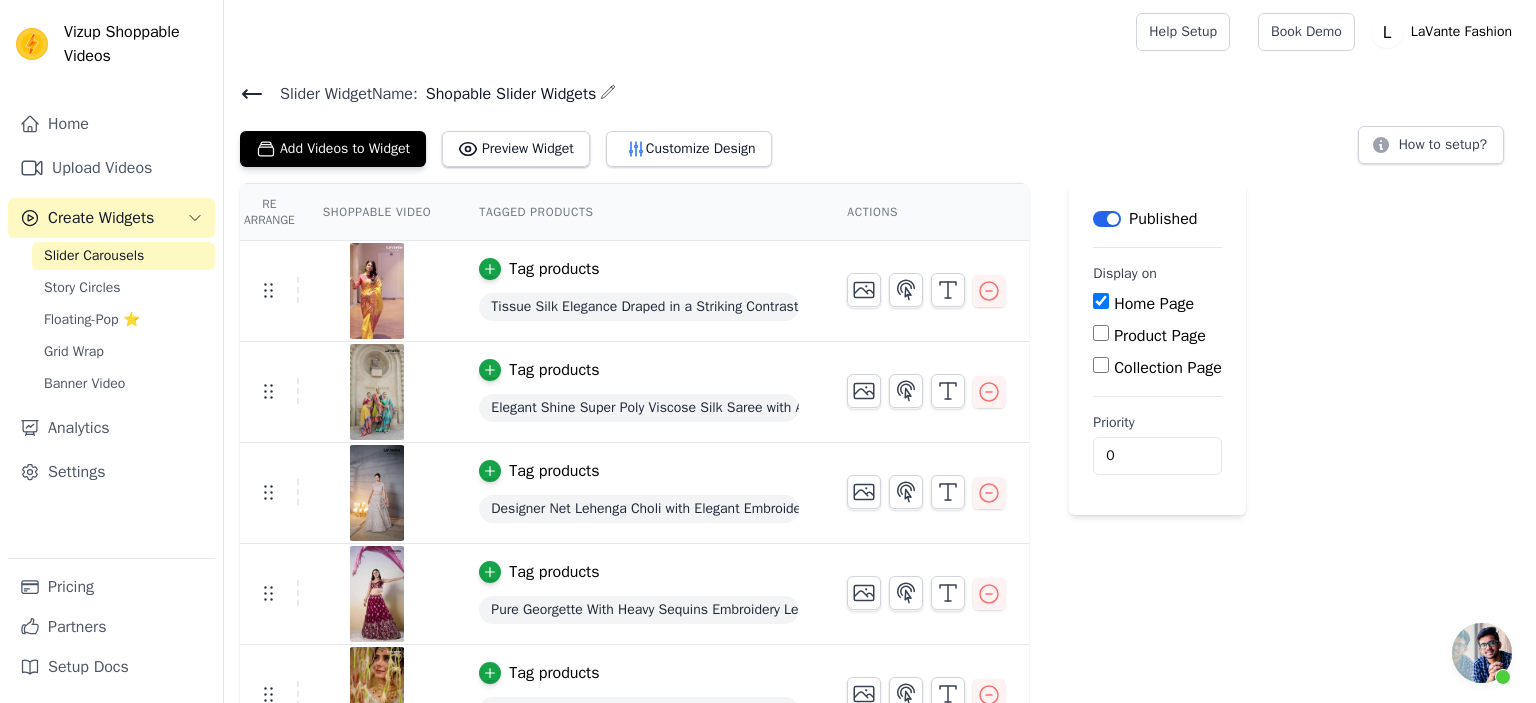 click 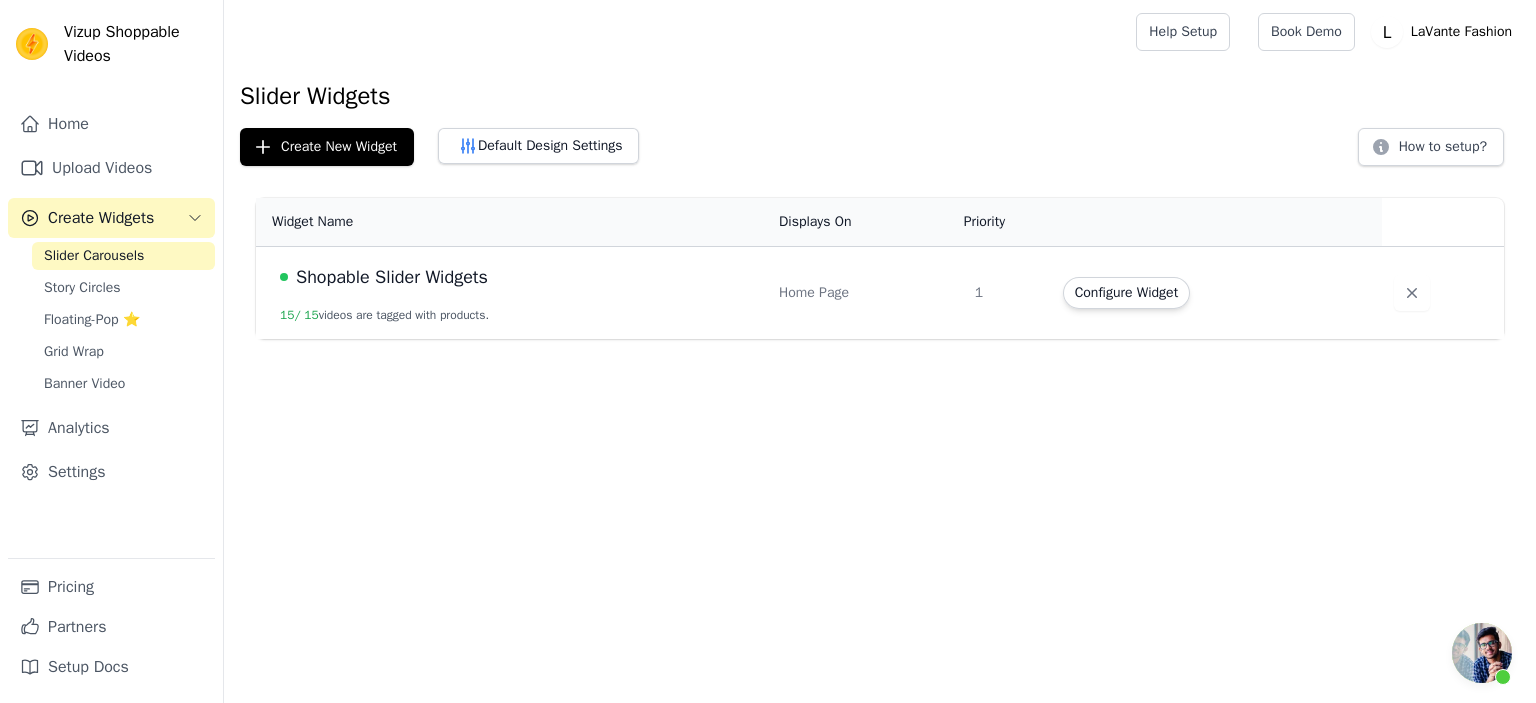scroll, scrollTop: 373, scrollLeft: 0, axis: vertical 